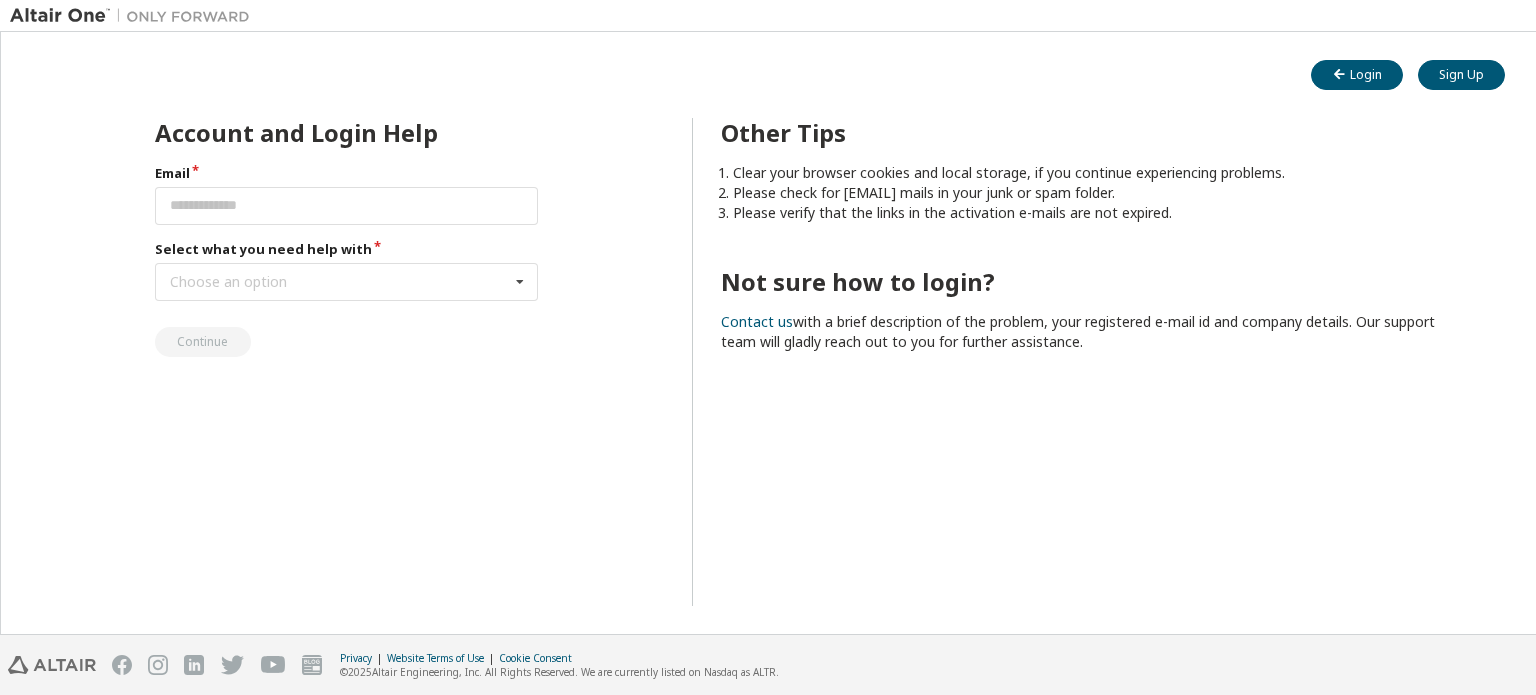 scroll, scrollTop: 0, scrollLeft: 0, axis: both 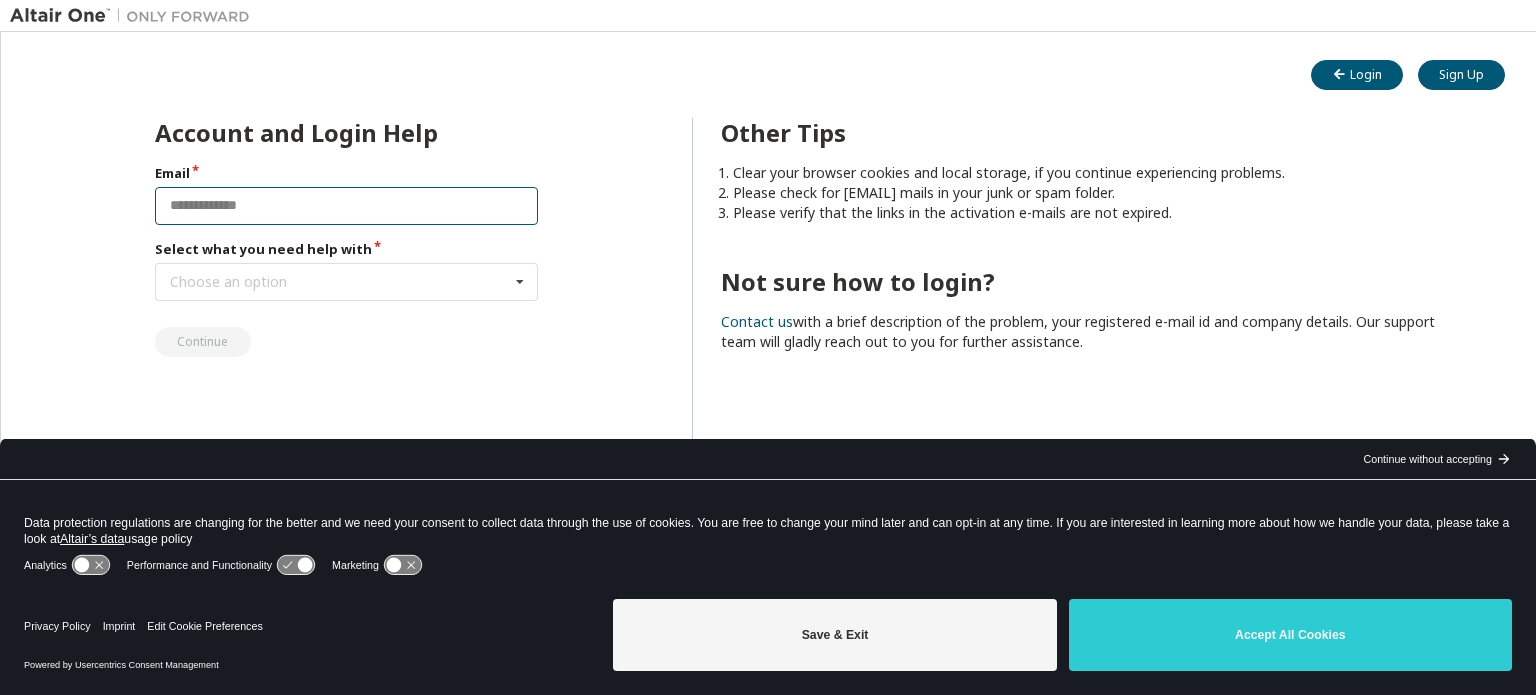click at bounding box center [347, 206] 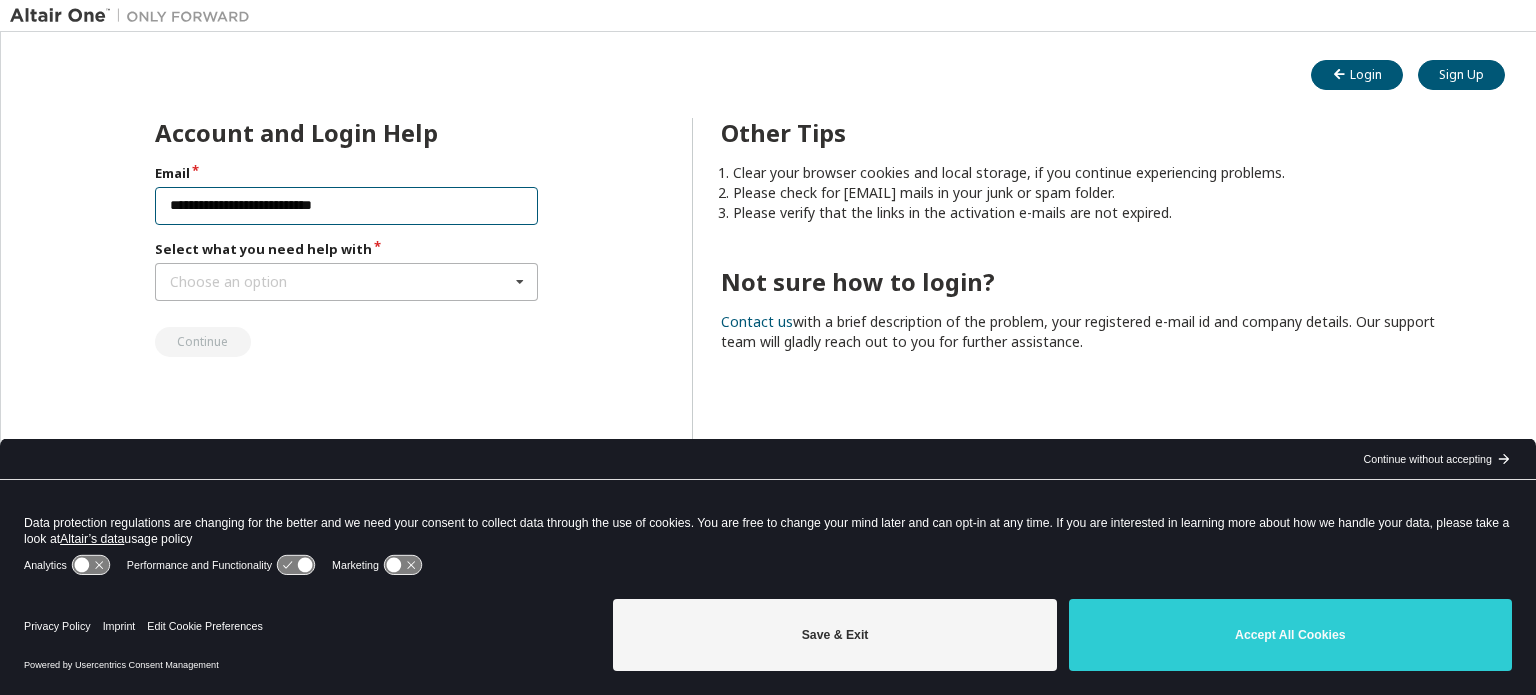type on "**********" 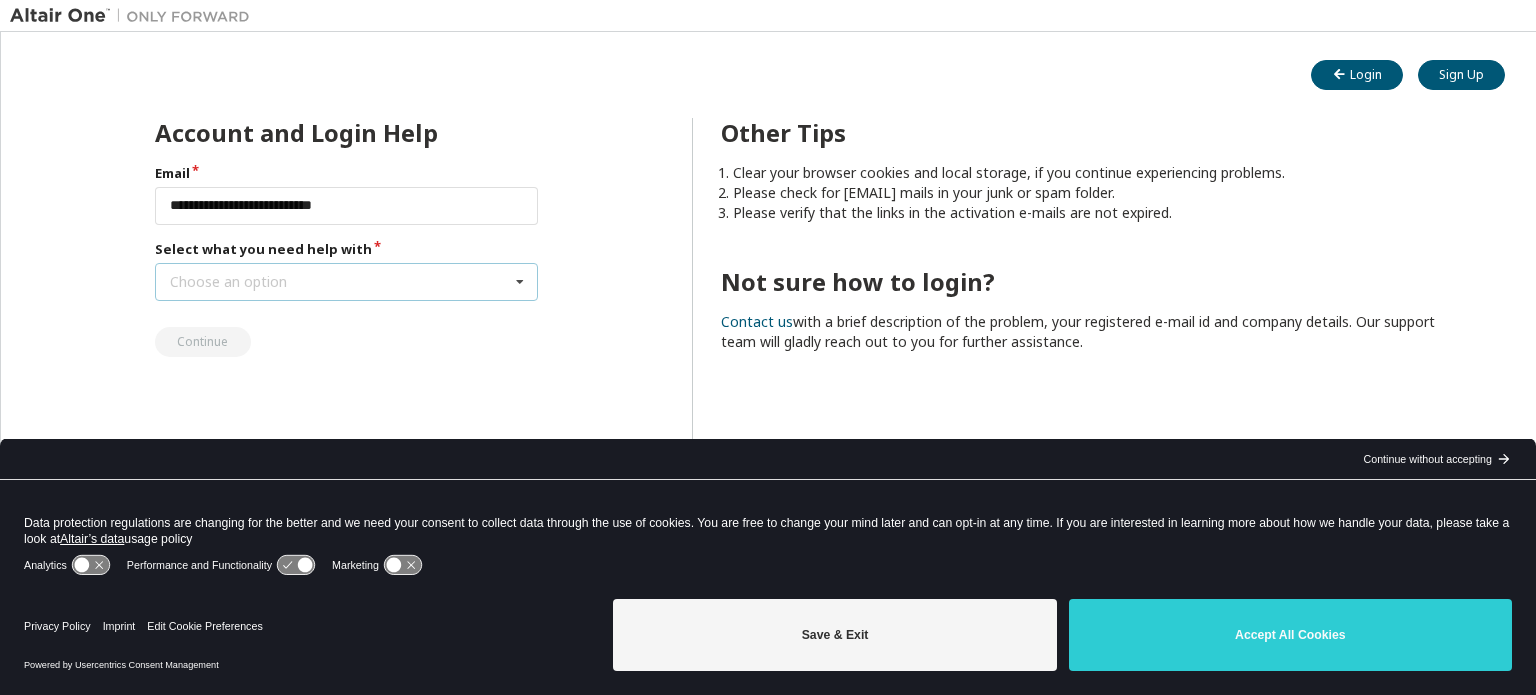 click on "Choose an option I forgot my password I did not receive activation mail My activation mail expired My account is locked I want to reset multi-factor authentication I don't know but can't login" at bounding box center [347, 282] 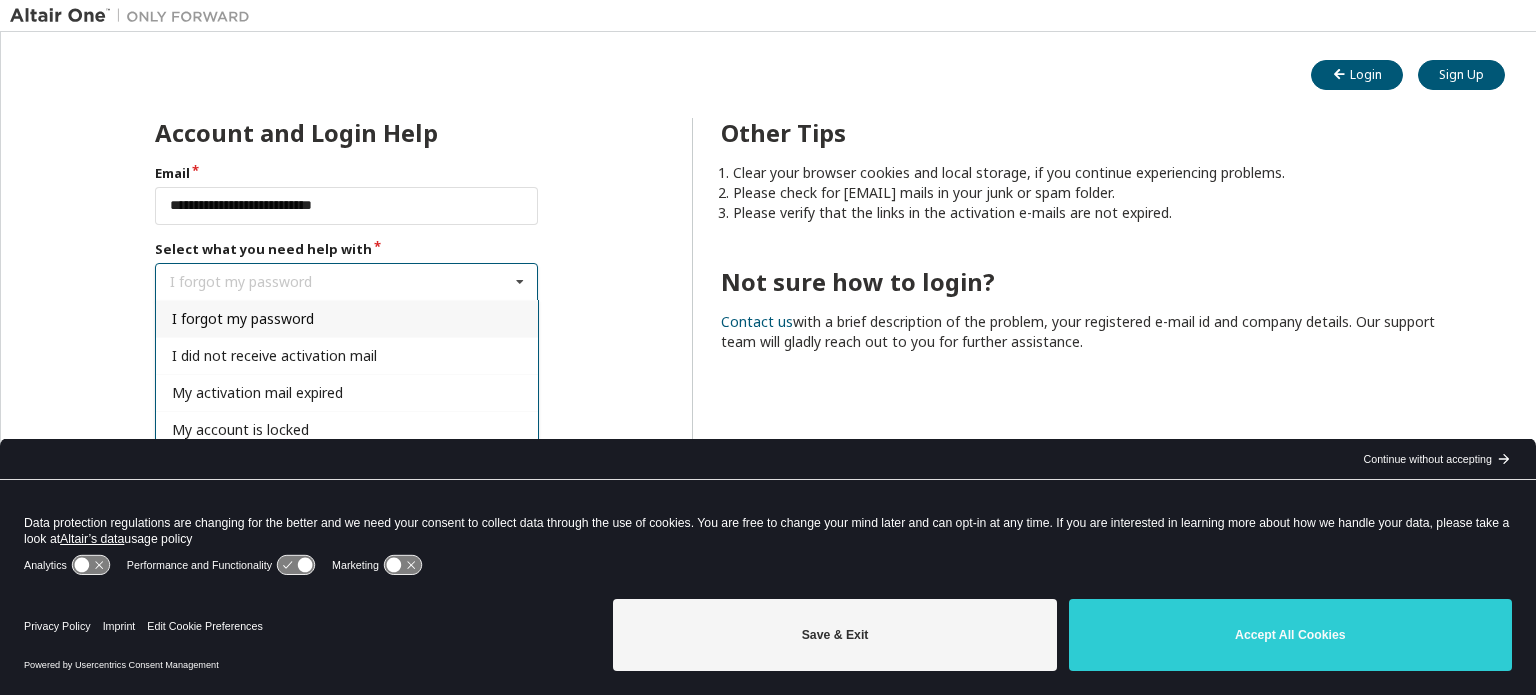 click on "I forgot my password" at bounding box center [243, 318] 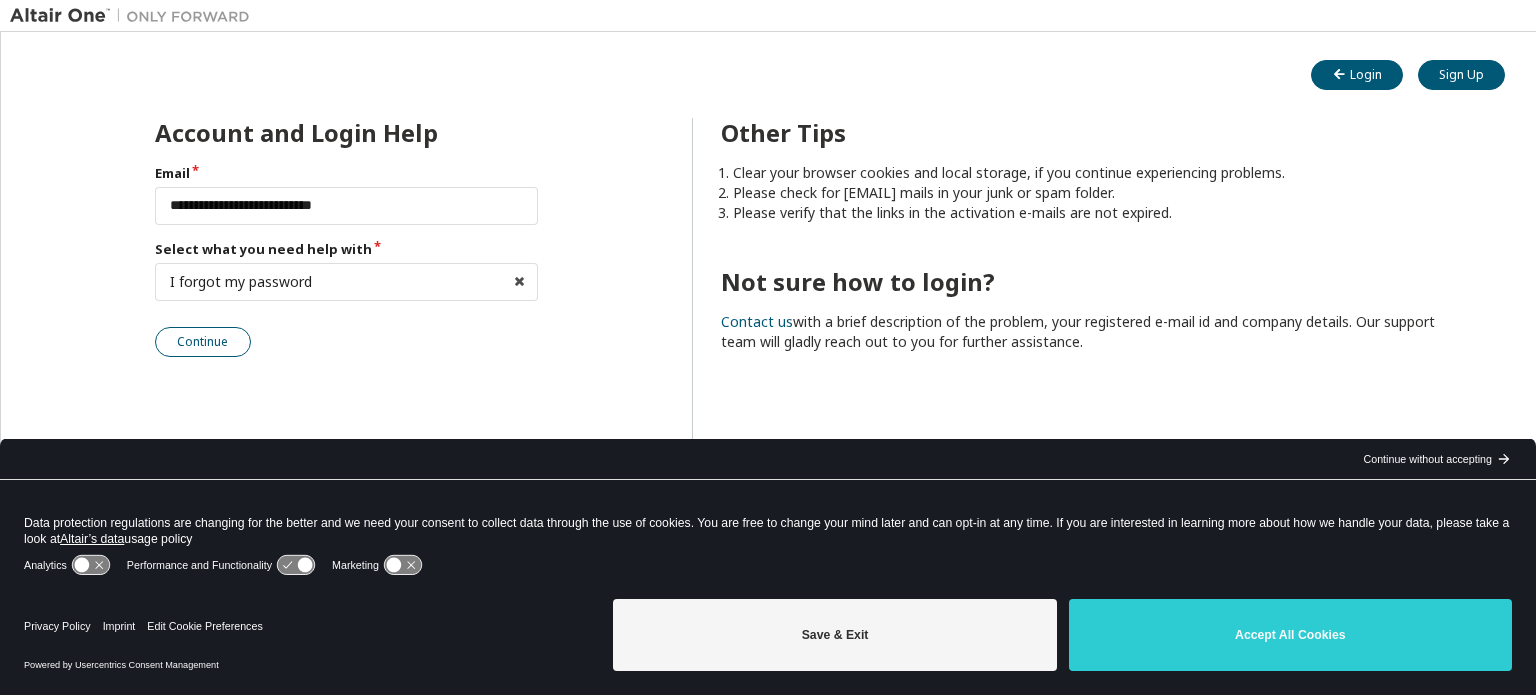 click on "Continue" at bounding box center [203, 342] 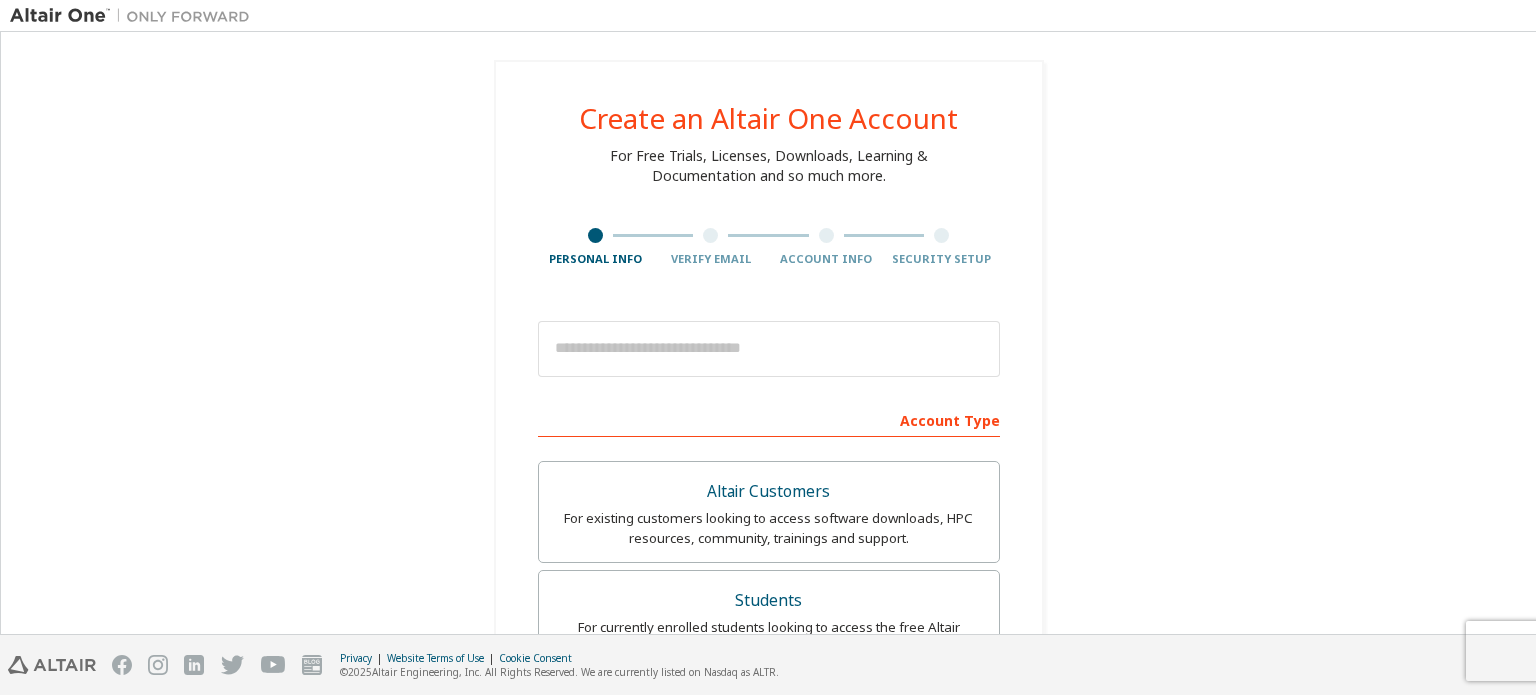 scroll, scrollTop: 0, scrollLeft: 0, axis: both 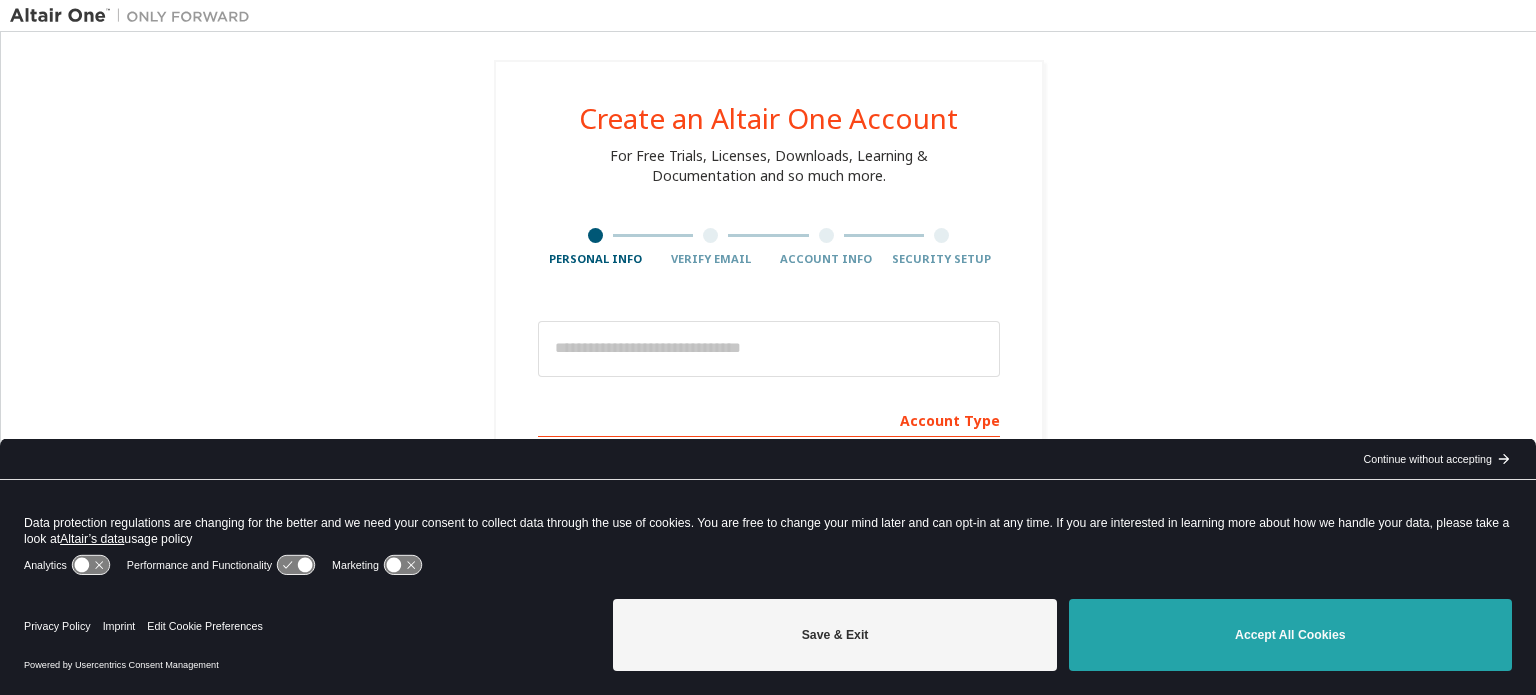 click on "Accept All Cookies" at bounding box center [1290, 635] 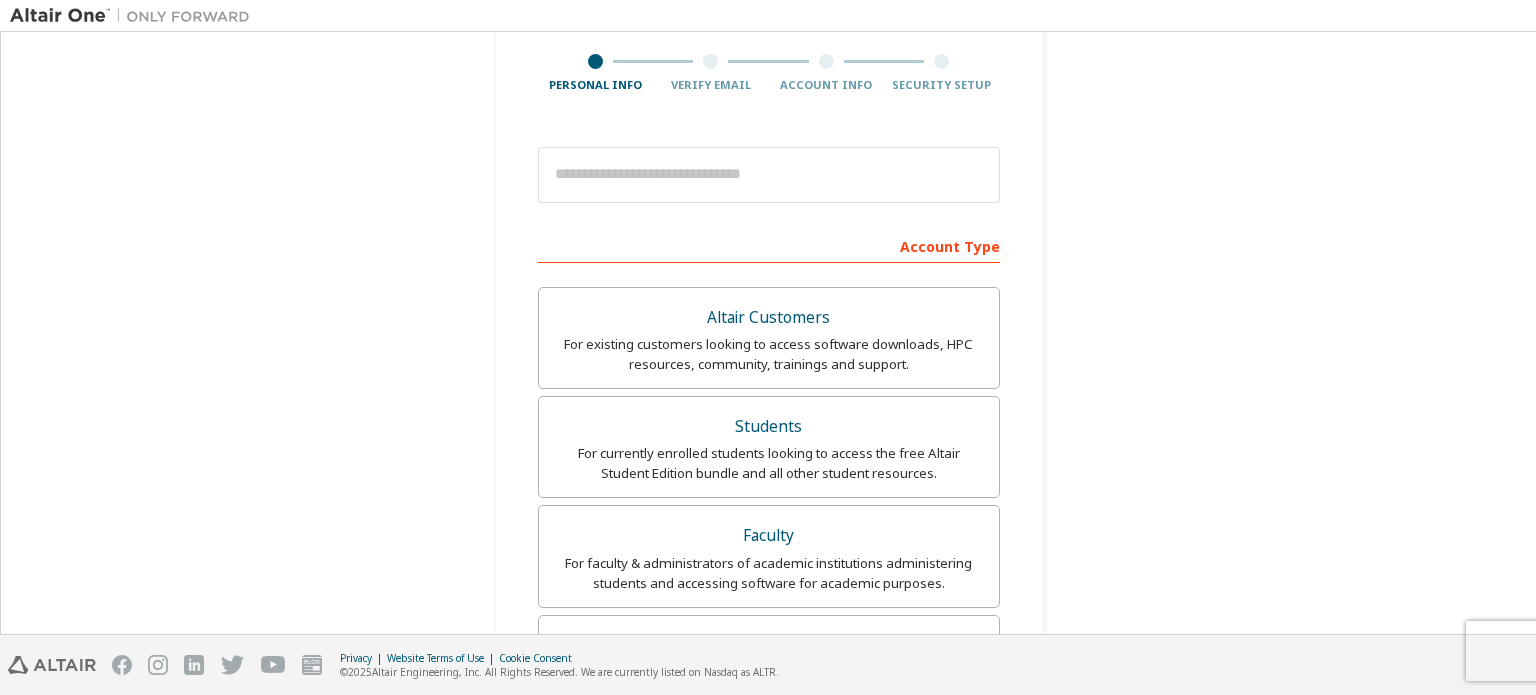 scroll, scrollTop: 300, scrollLeft: 0, axis: vertical 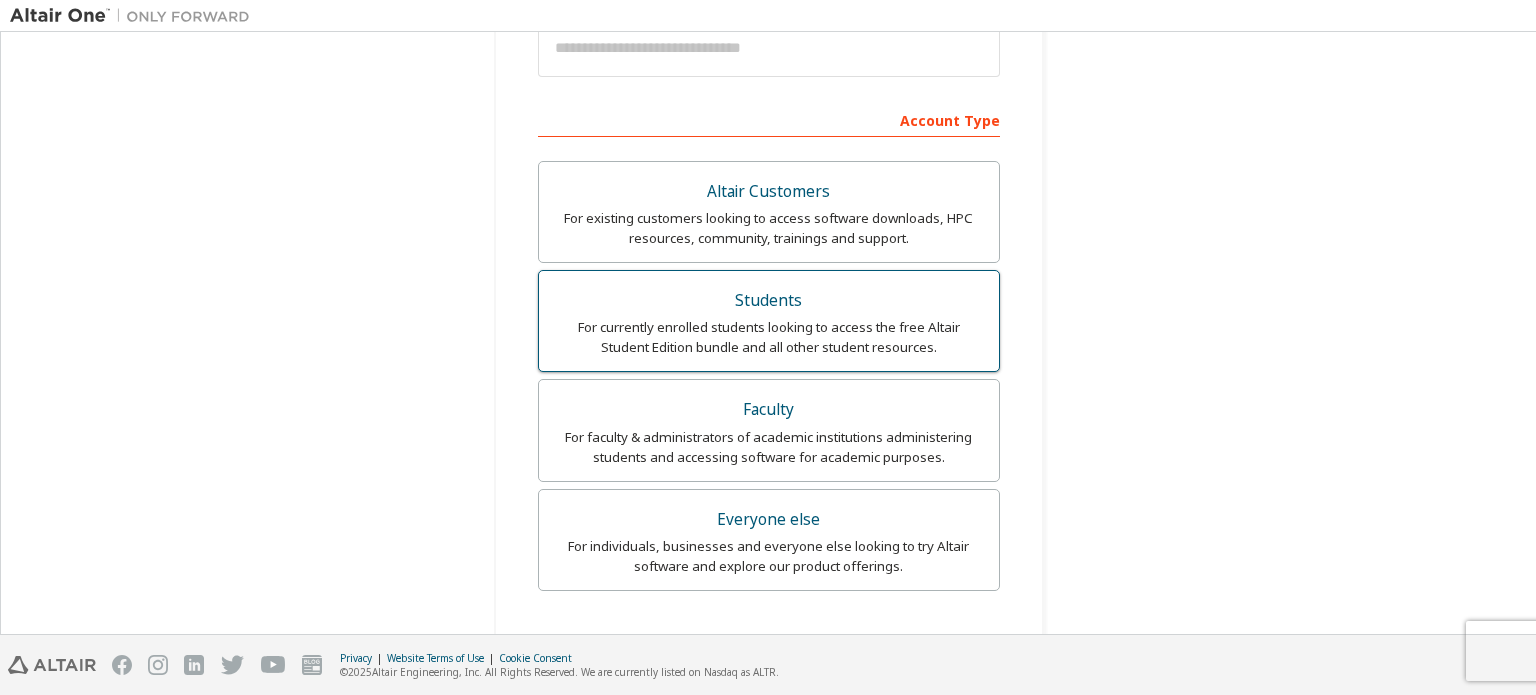 click on "For currently enrolled students looking to access the free Altair Student Edition bundle and all other student resources." at bounding box center [769, 337] 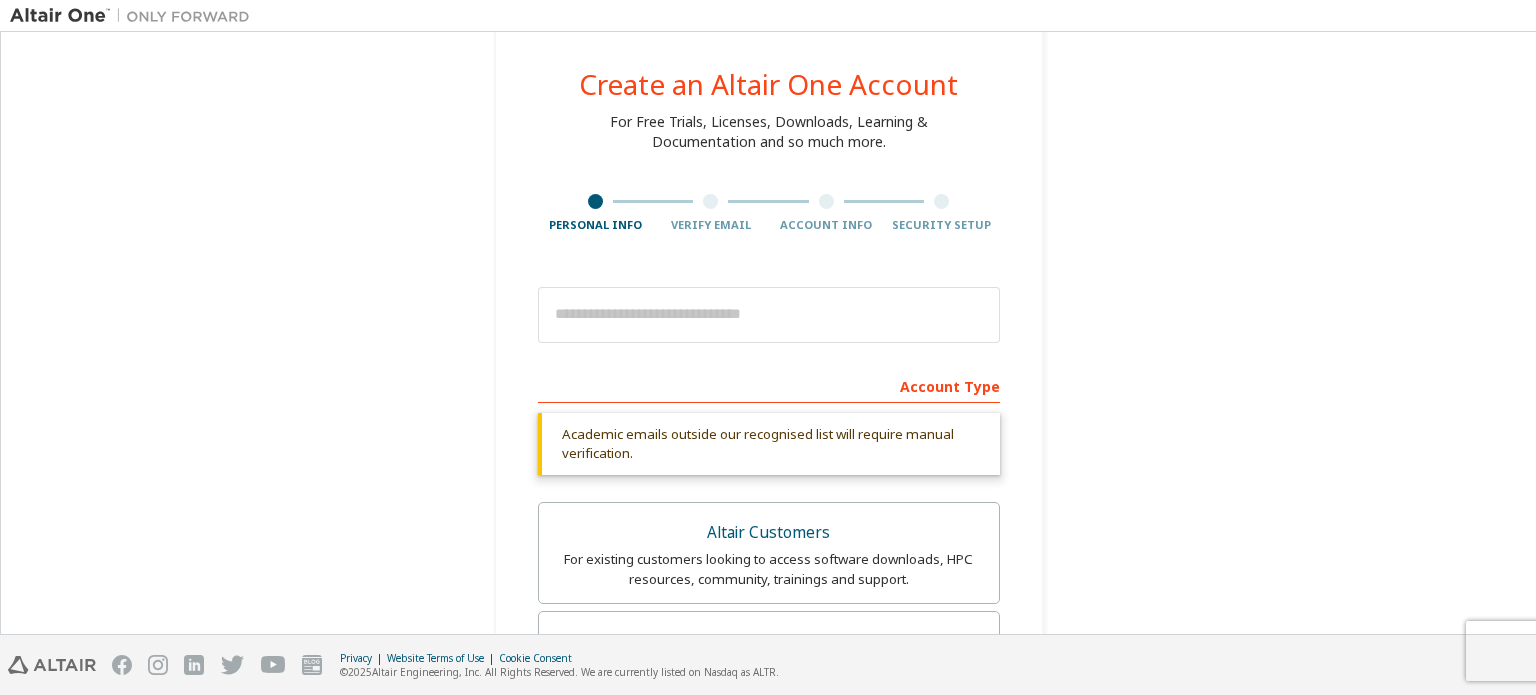 scroll, scrollTop: 0, scrollLeft: 0, axis: both 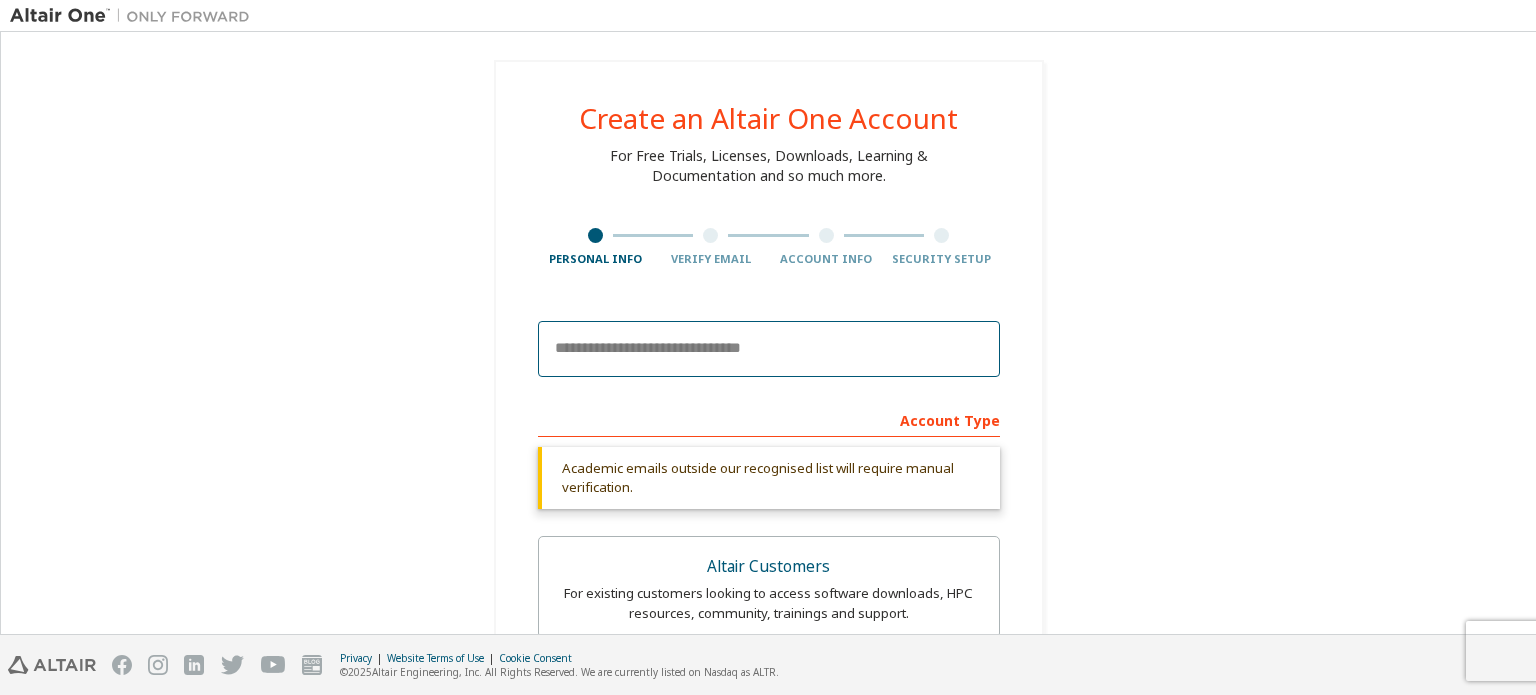 click at bounding box center (769, 349) 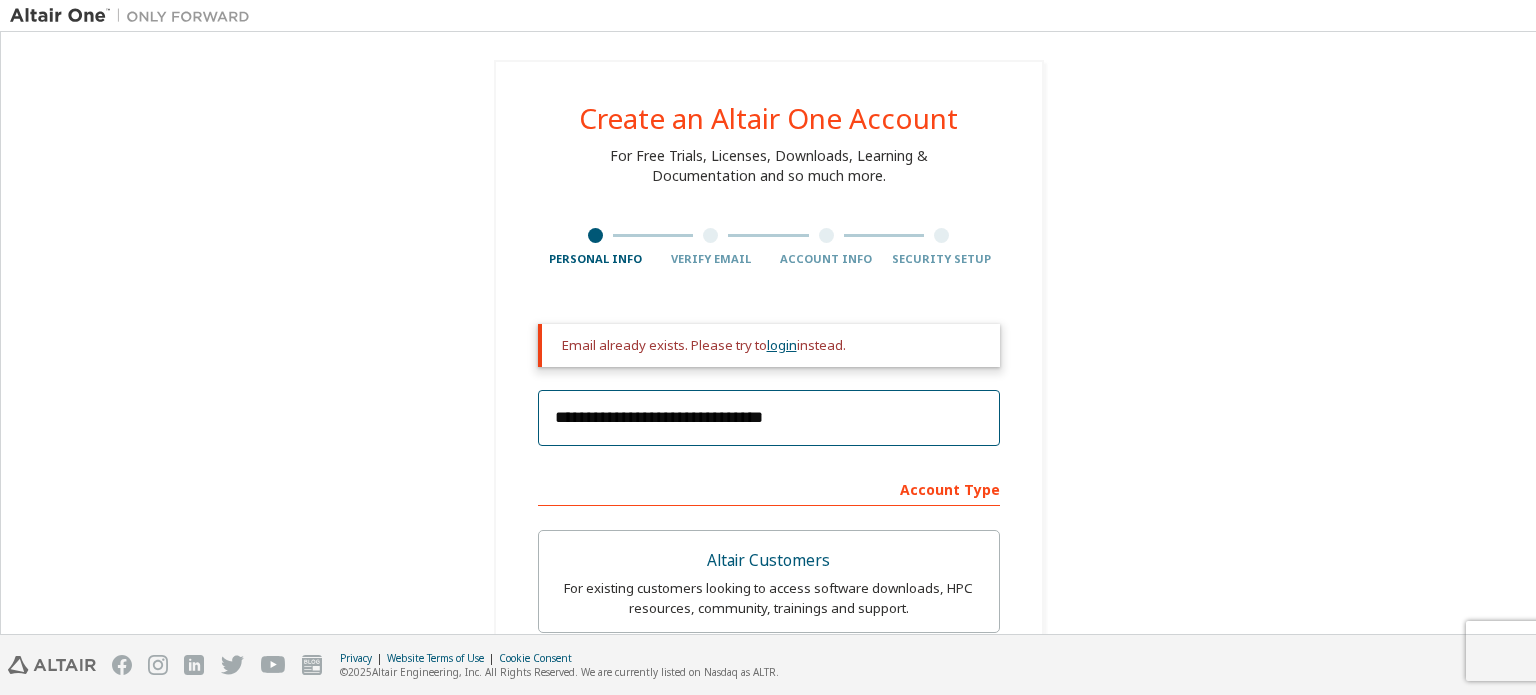 type on "**********" 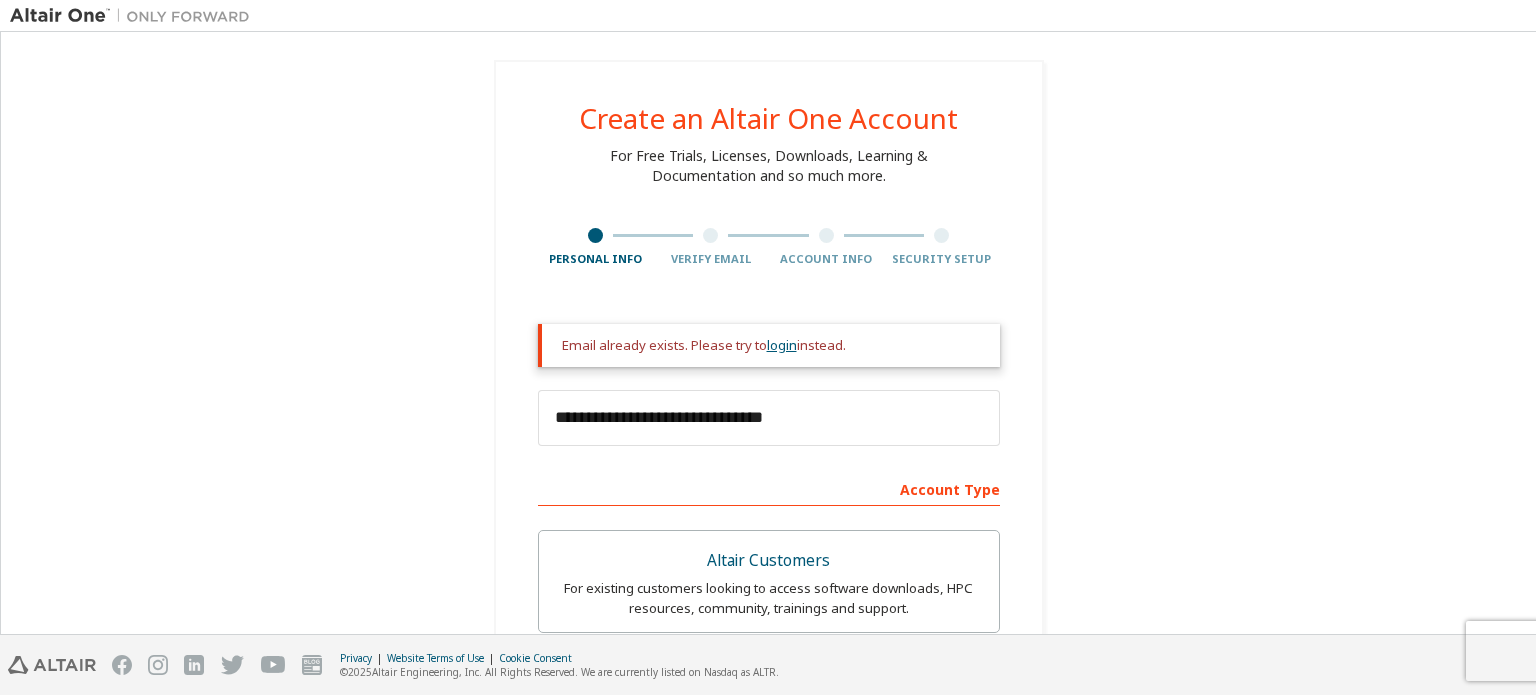 click on "login" at bounding box center (782, 345) 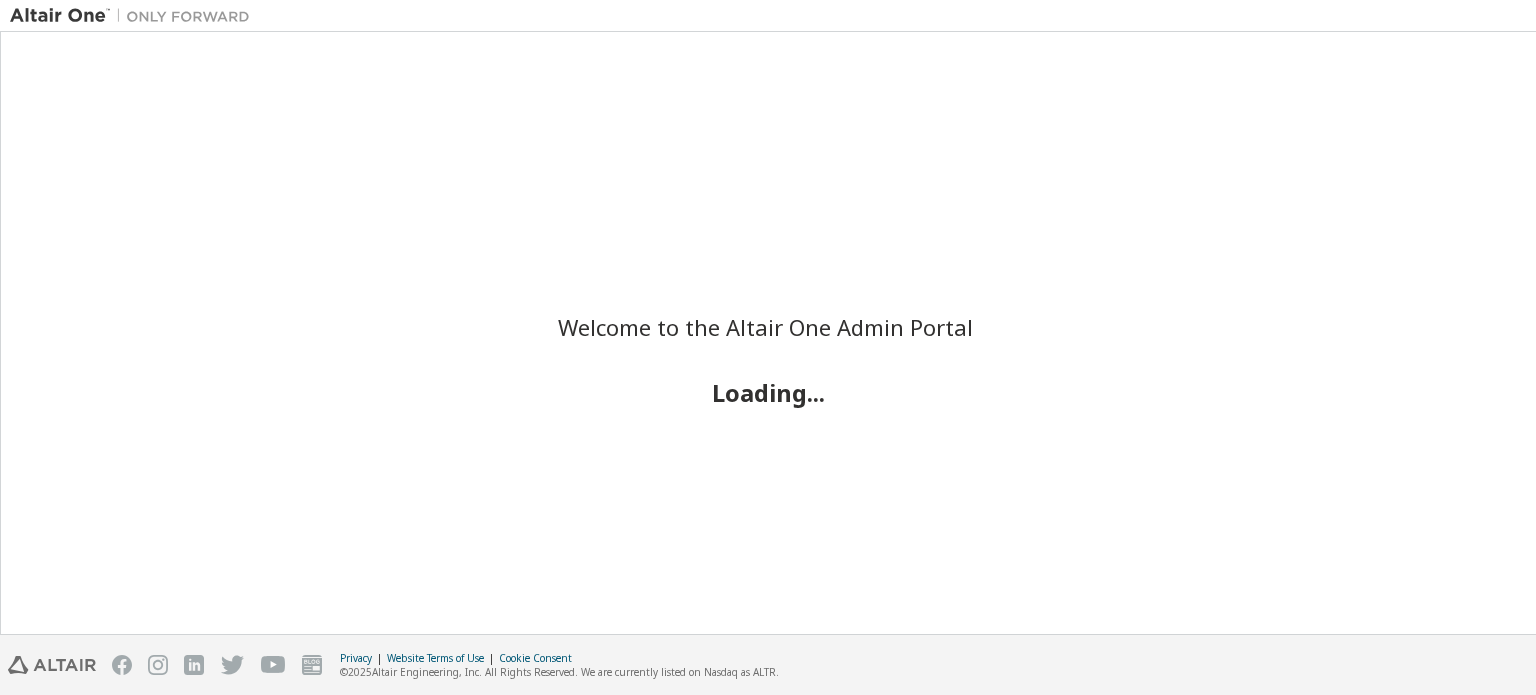 scroll, scrollTop: 0, scrollLeft: 0, axis: both 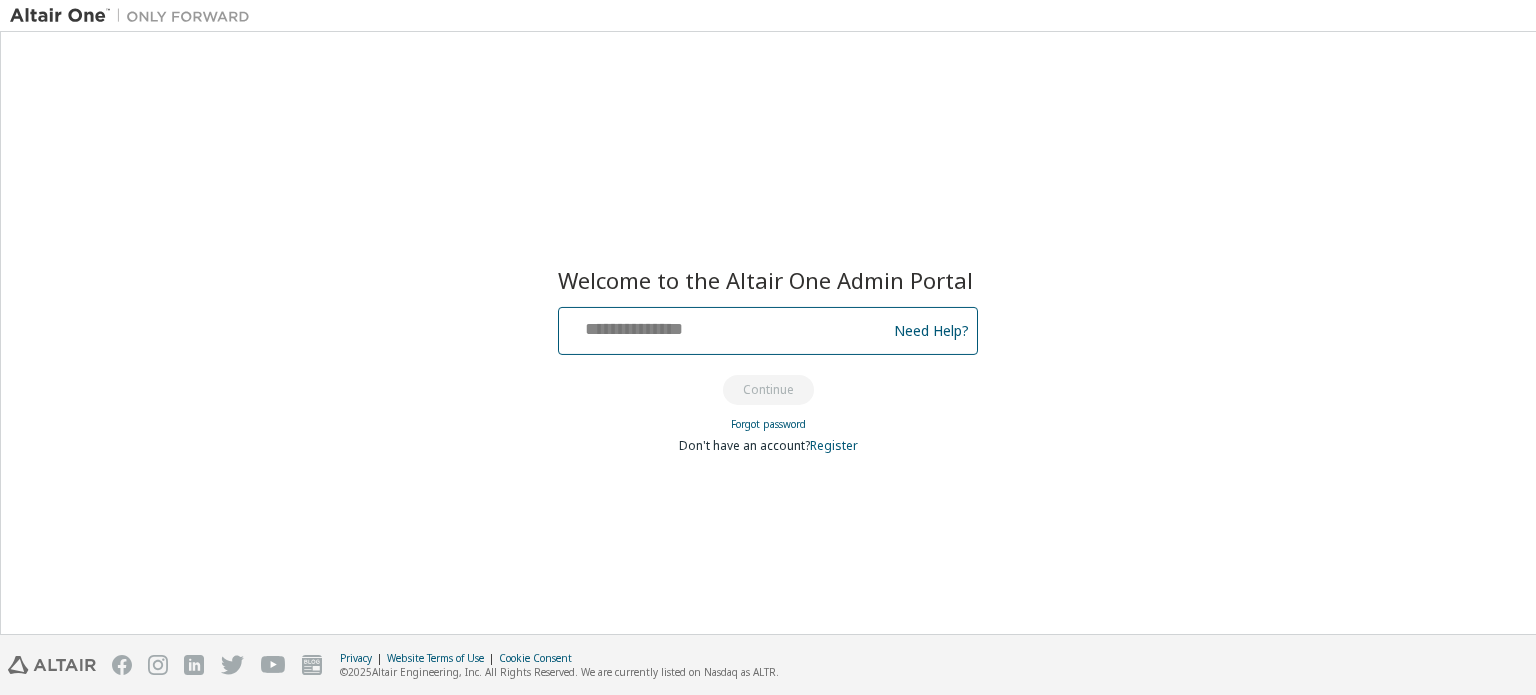 click at bounding box center [725, 326] 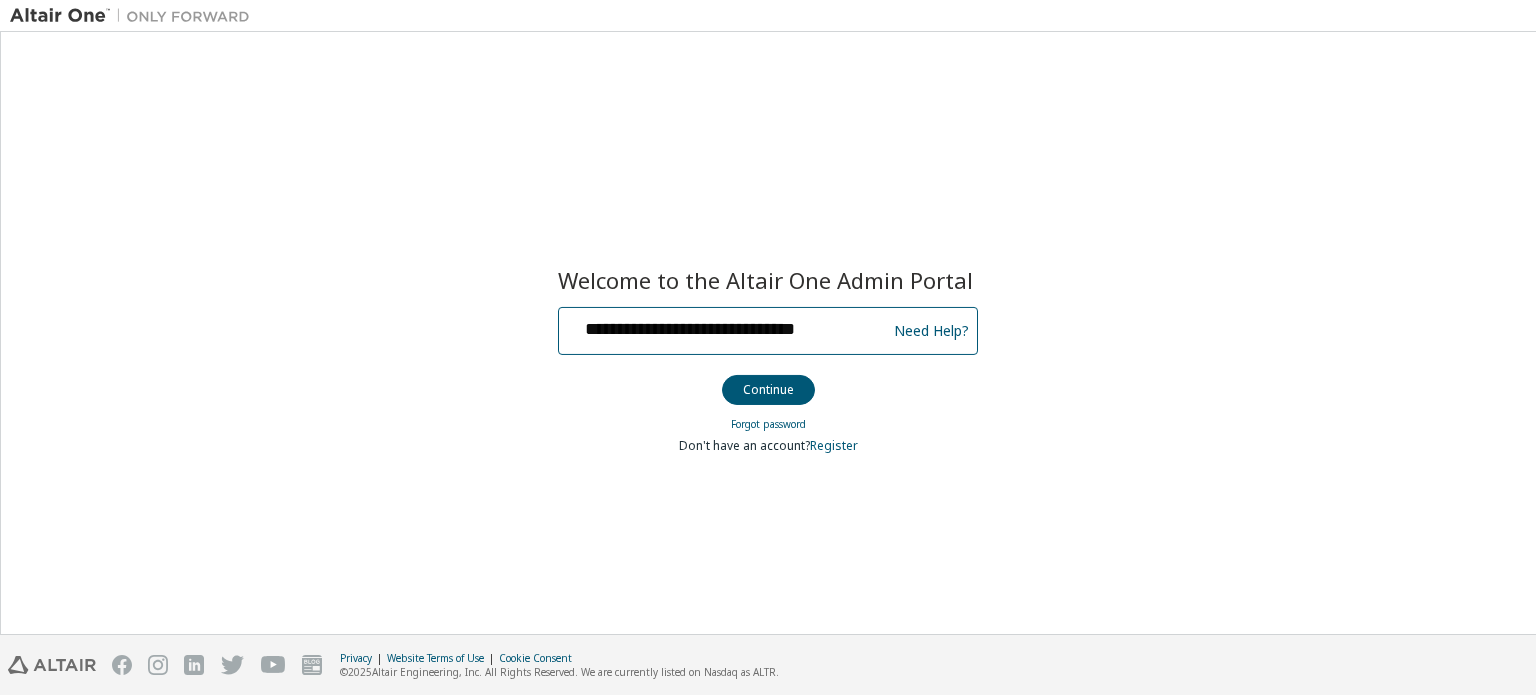type on "**********" 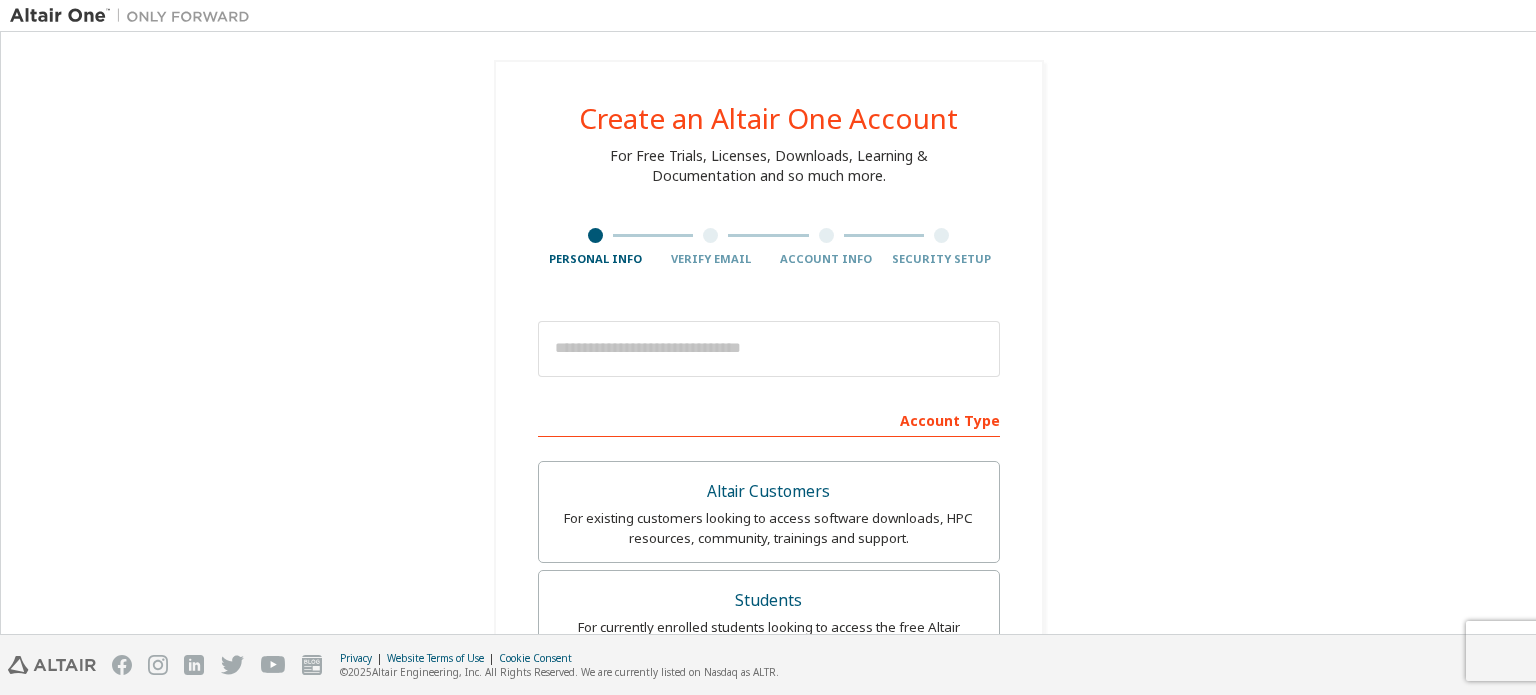 scroll, scrollTop: 0, scrollLeft: 0, axis: both 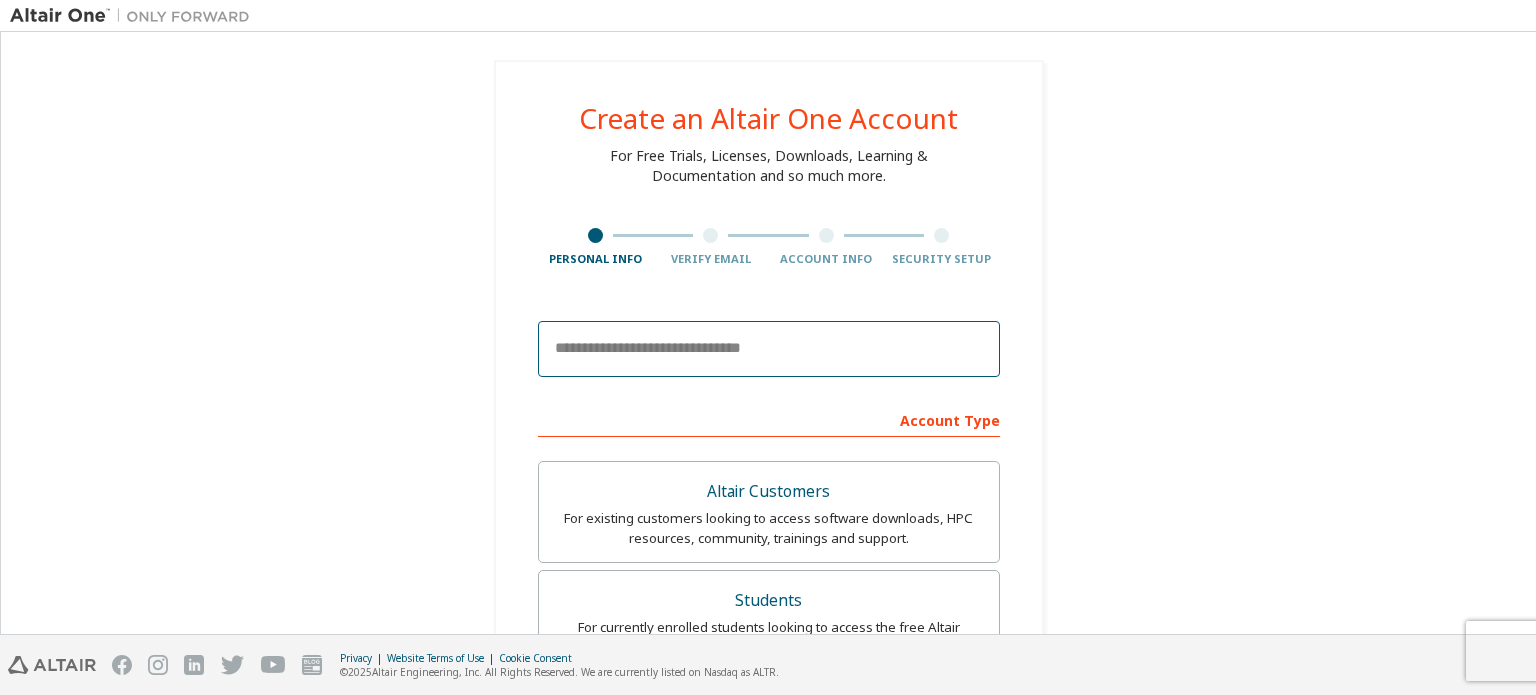 click at bounding box center (769, 349) 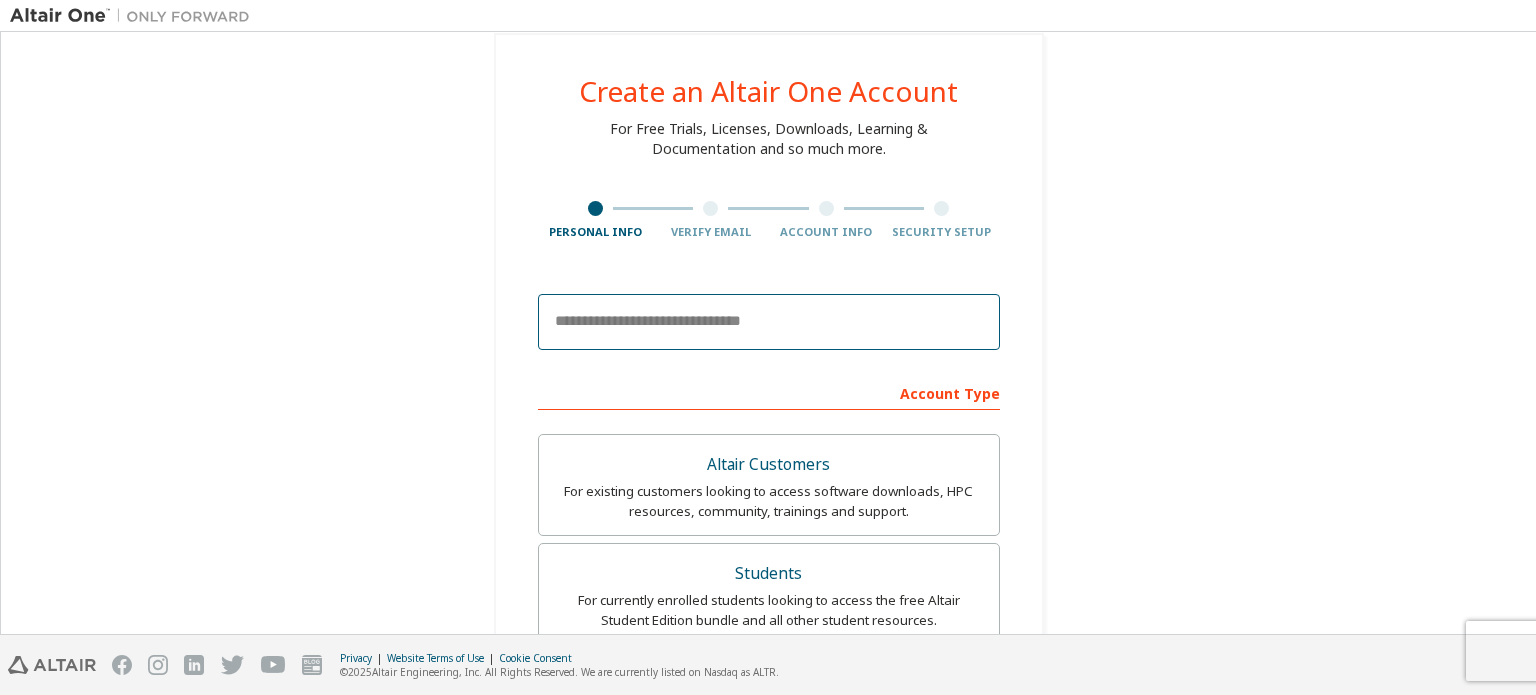 scroll, scrollTop: 0, scrollLeft: 0, axis: both 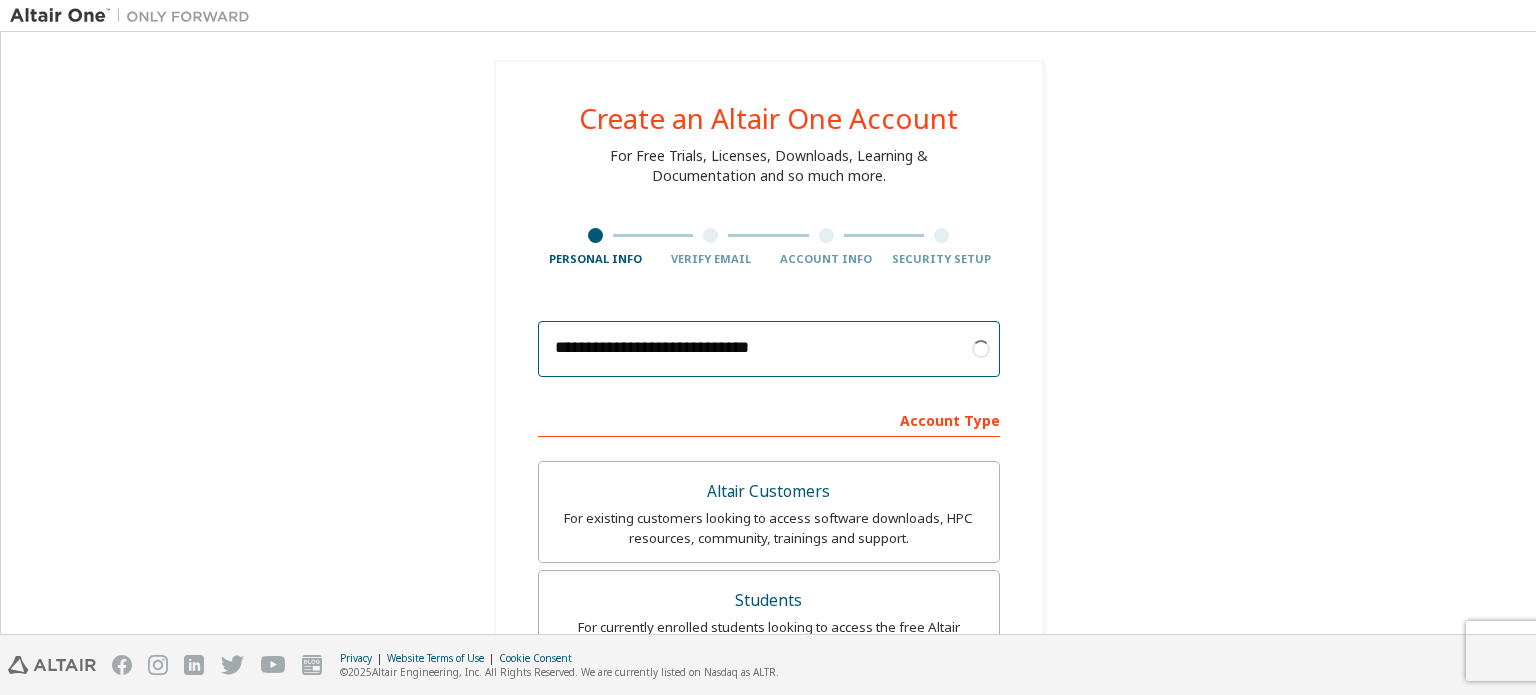 type on "**********" 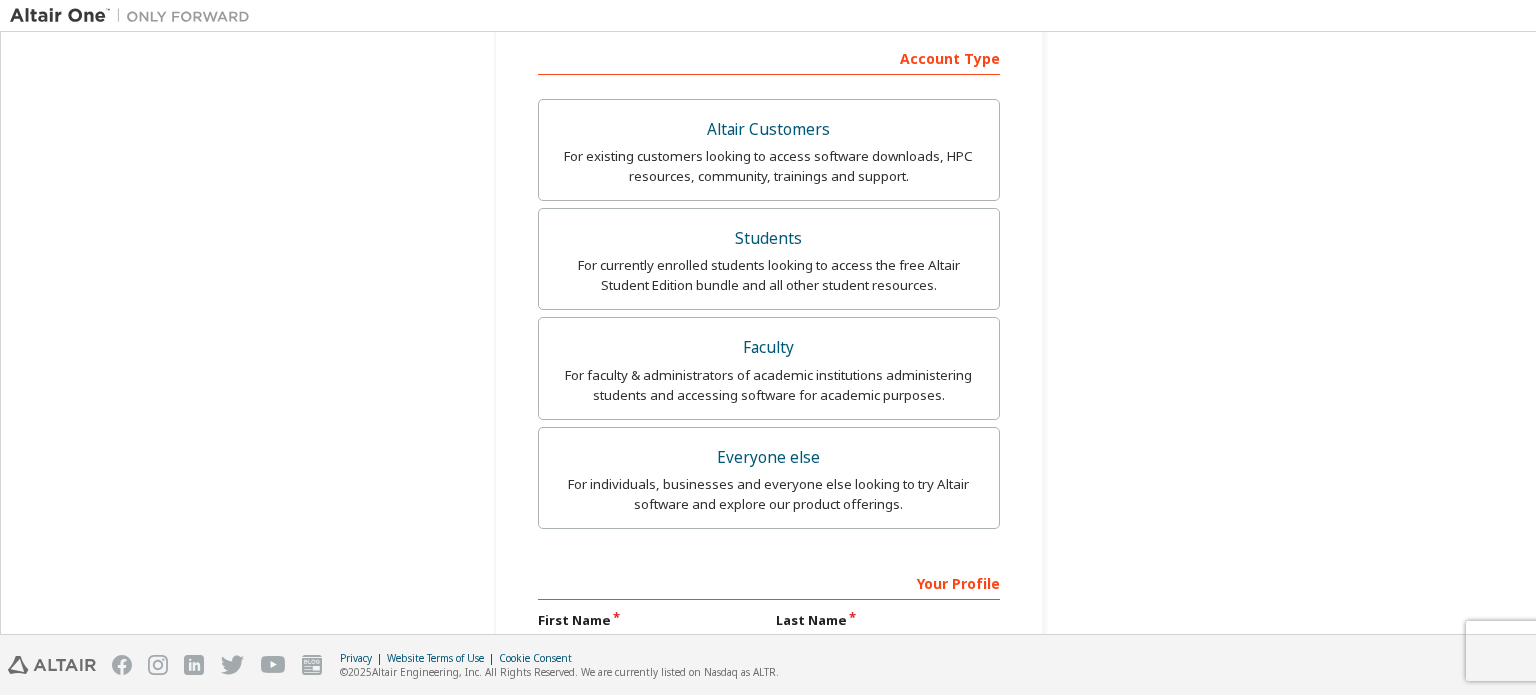 scroll, scrollTop: 127, scrollLeft: 0, axis: vertical 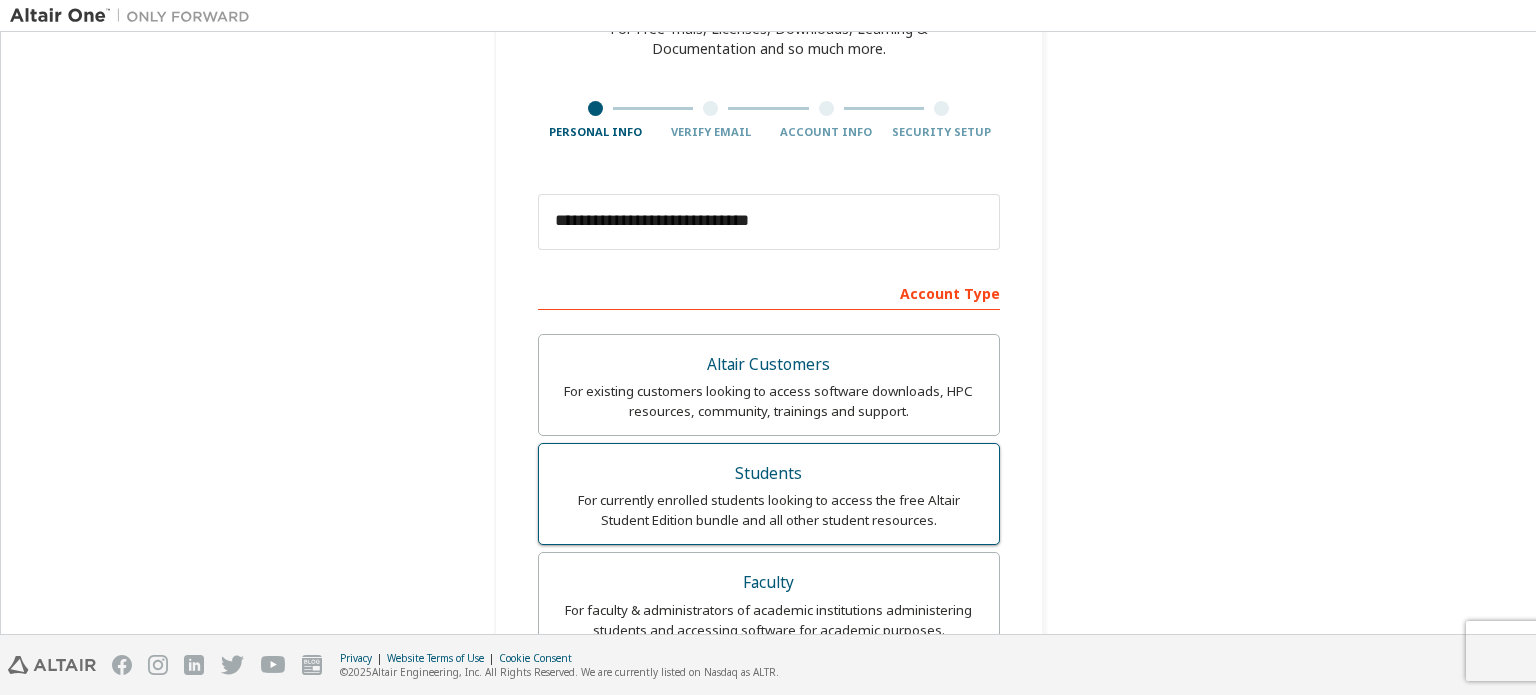 click on "For currently enrolled students looking to access the free Altair Student Edition bundle and all other student resources." at bounding box center [769, 510] 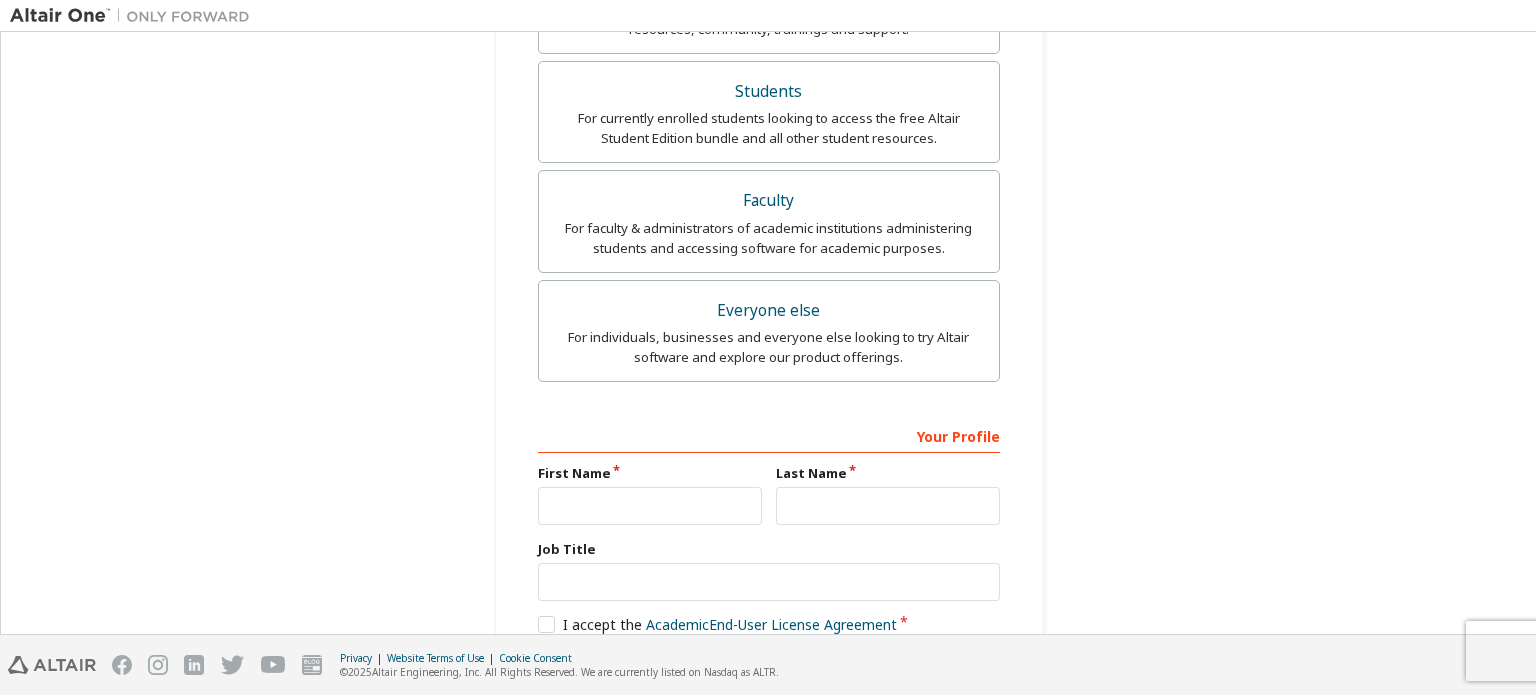 scroll, scrollTop: 627, scrollLeft: 0, axis: vertical 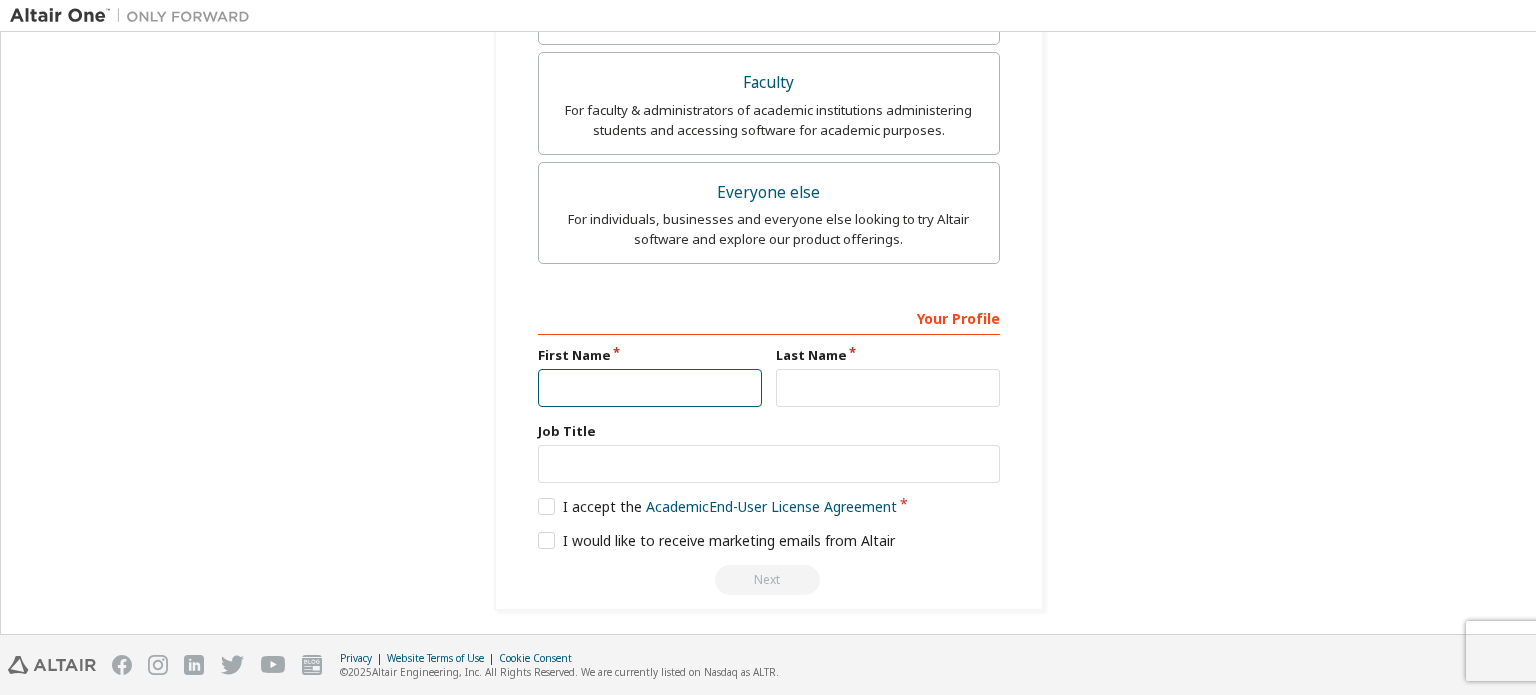 click at bounding box center [650, 388] 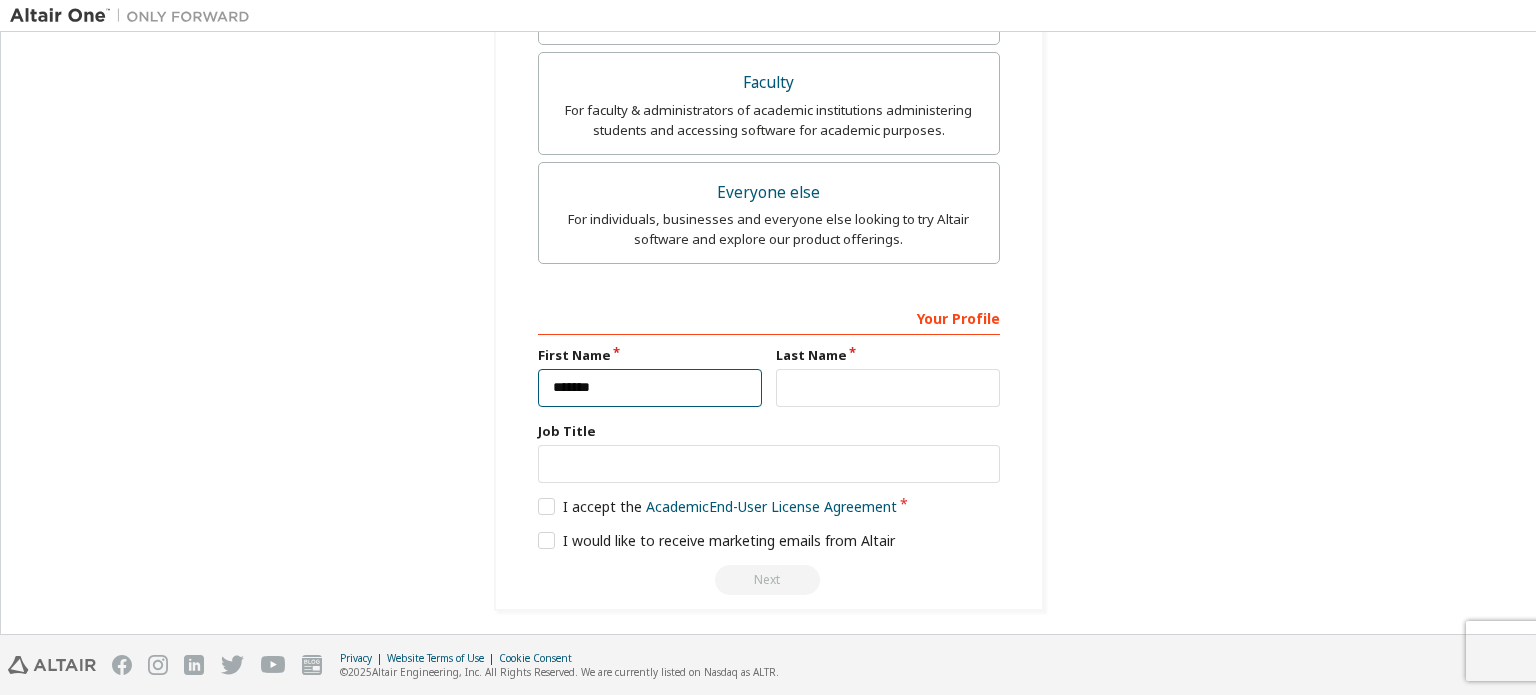 type on "*******" 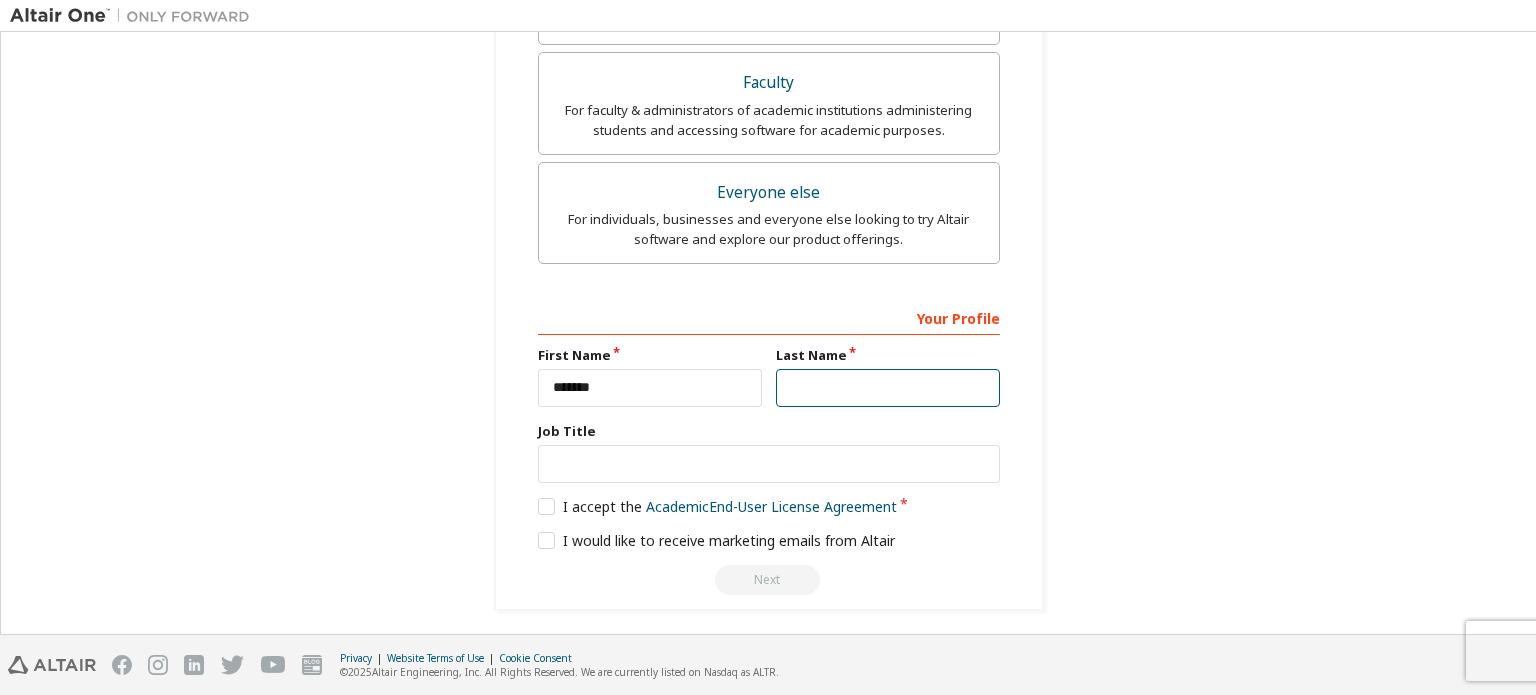 click at bounding box center [888, 388] 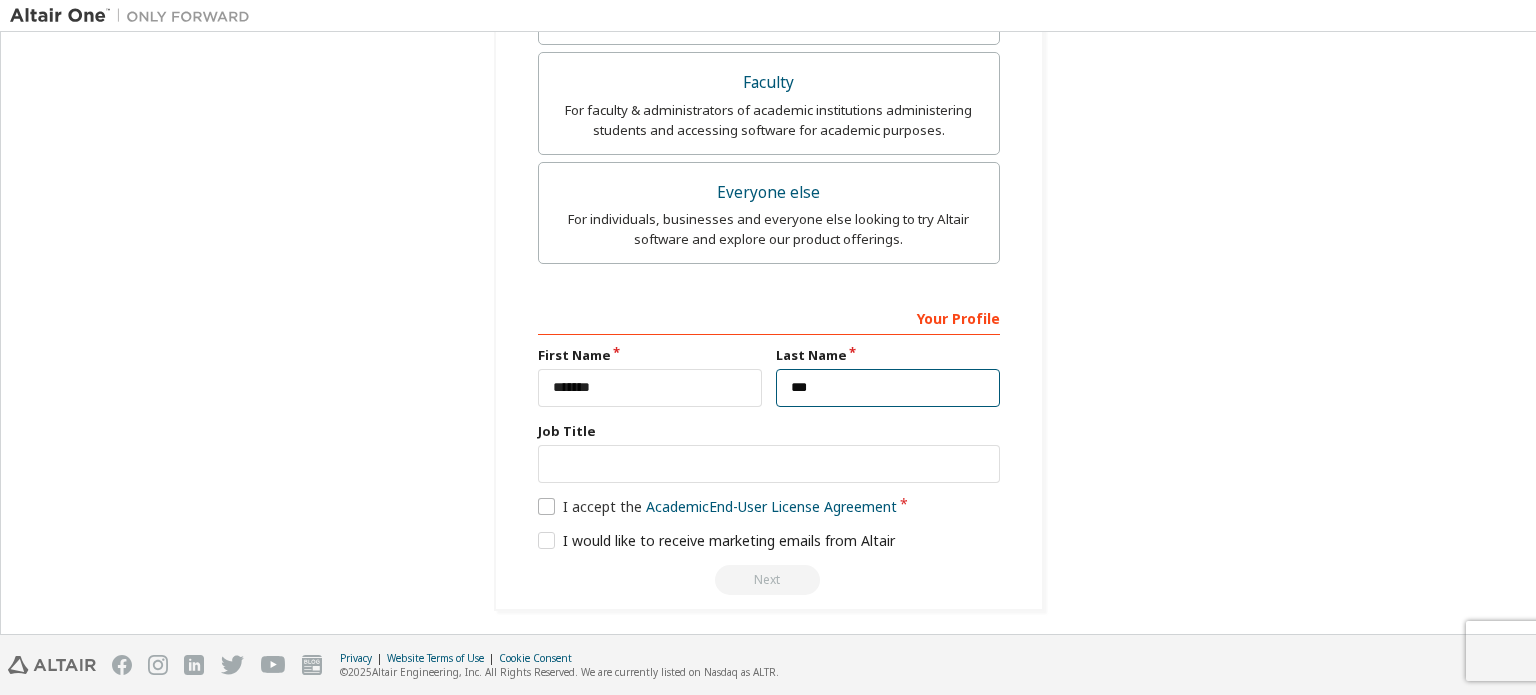 type on "***" 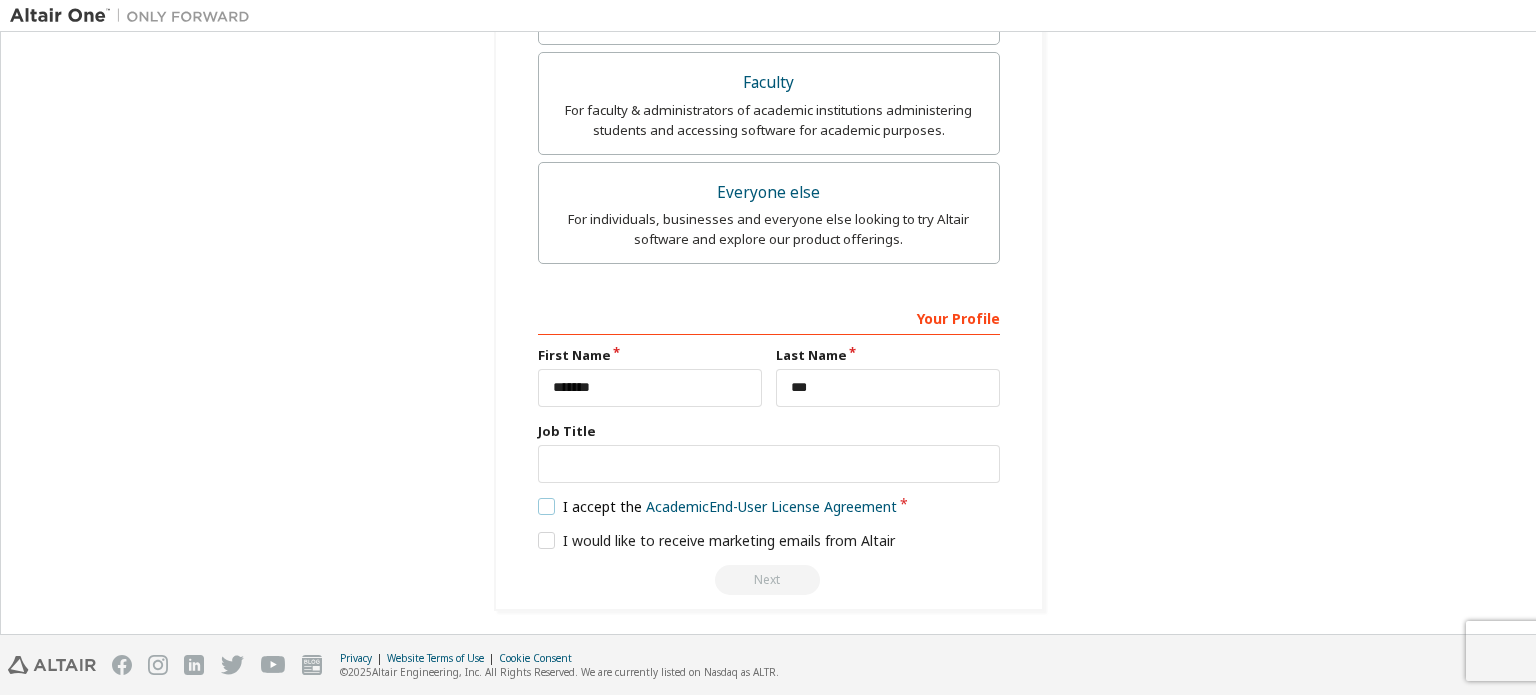 click on "I accept the   Academic   End-User License Agreement" at bounding box center (718, 506) 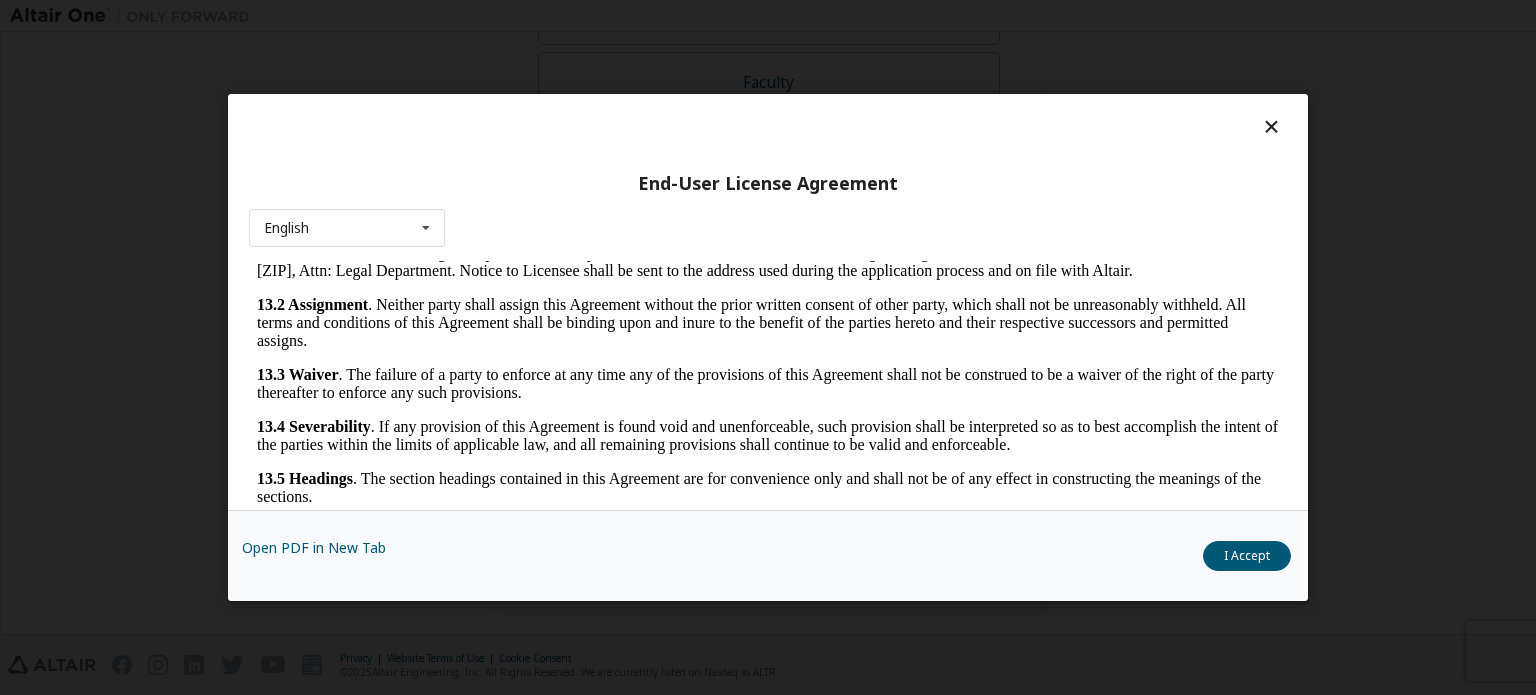 scroll, scrollTop: 3375, scrollLeft: 0, axis: vertical 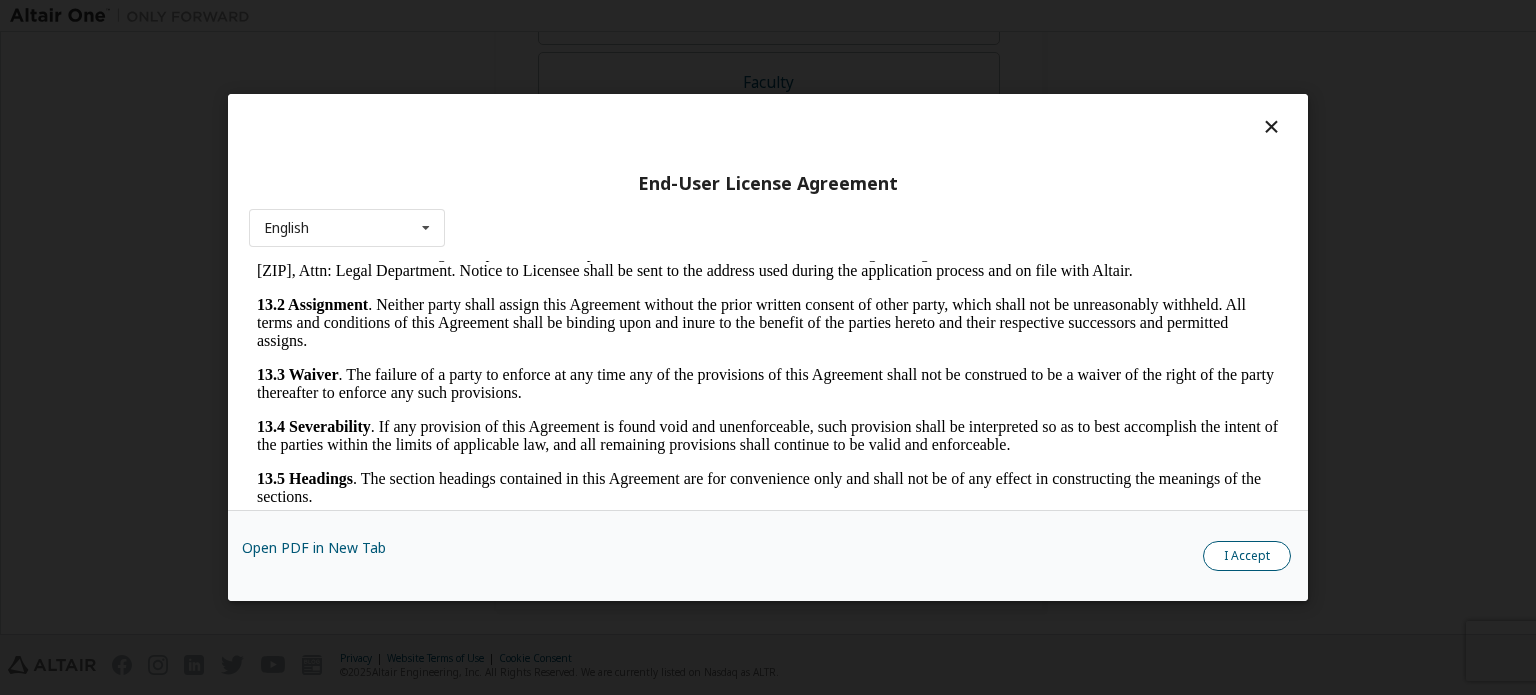 click on "I Accept" at bounding box center (1247, 556) 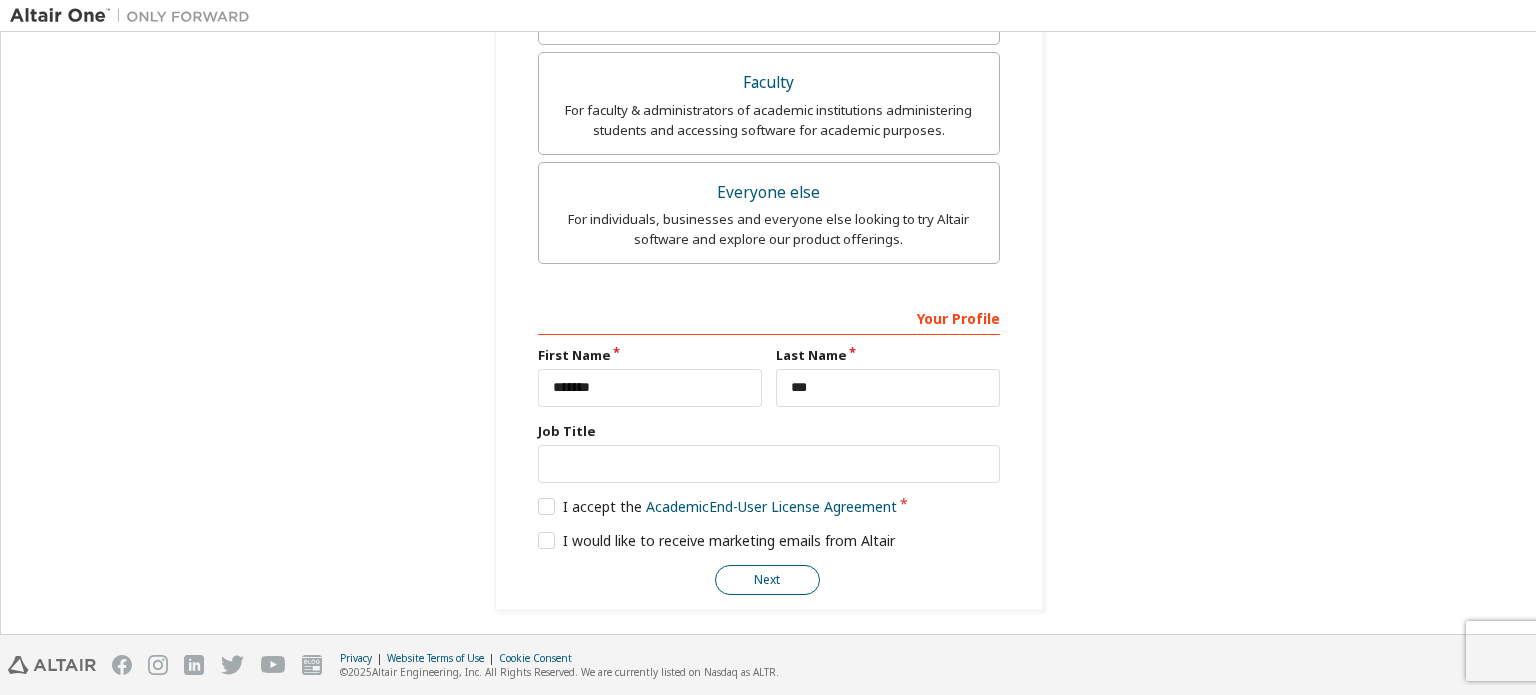 click on "Next" at bounding box center [767, 580] 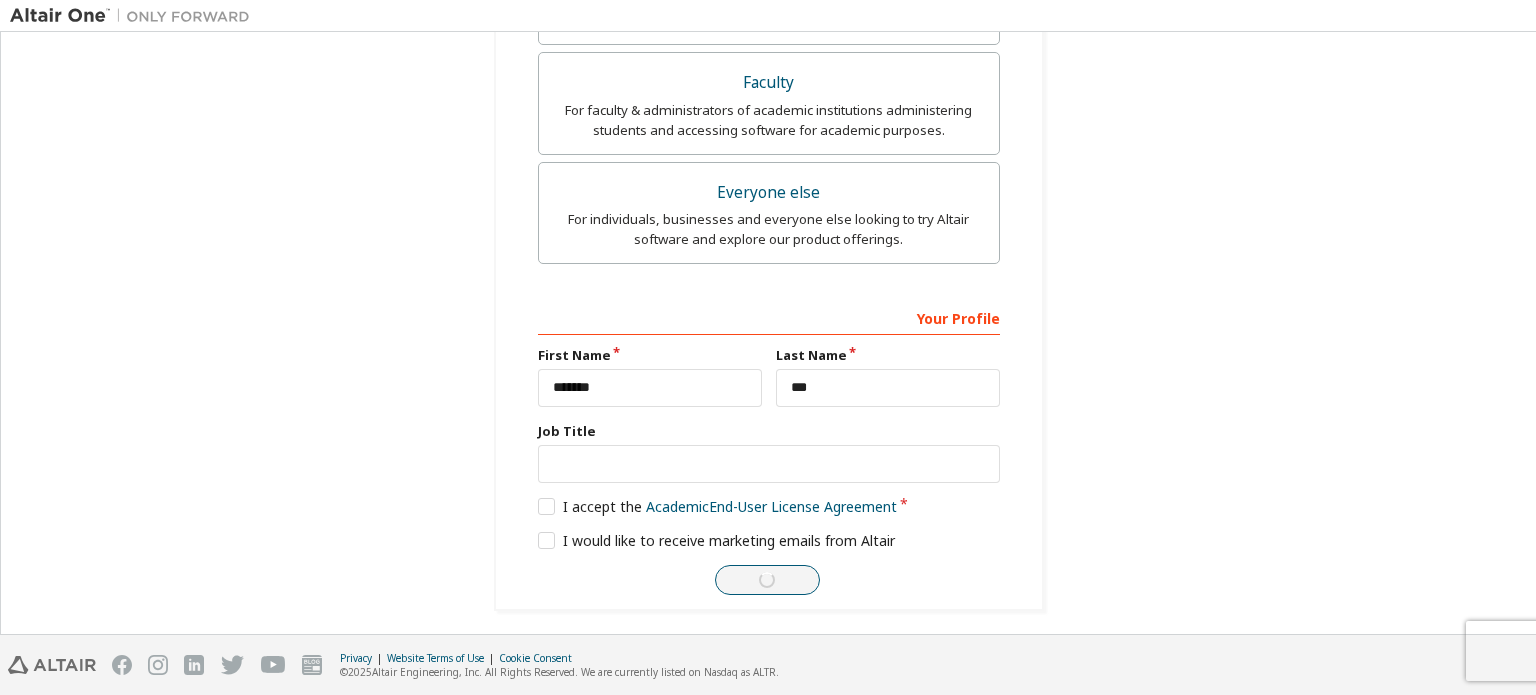 scroll, scrollTop: 0, scrollLeft: 0, axis: both 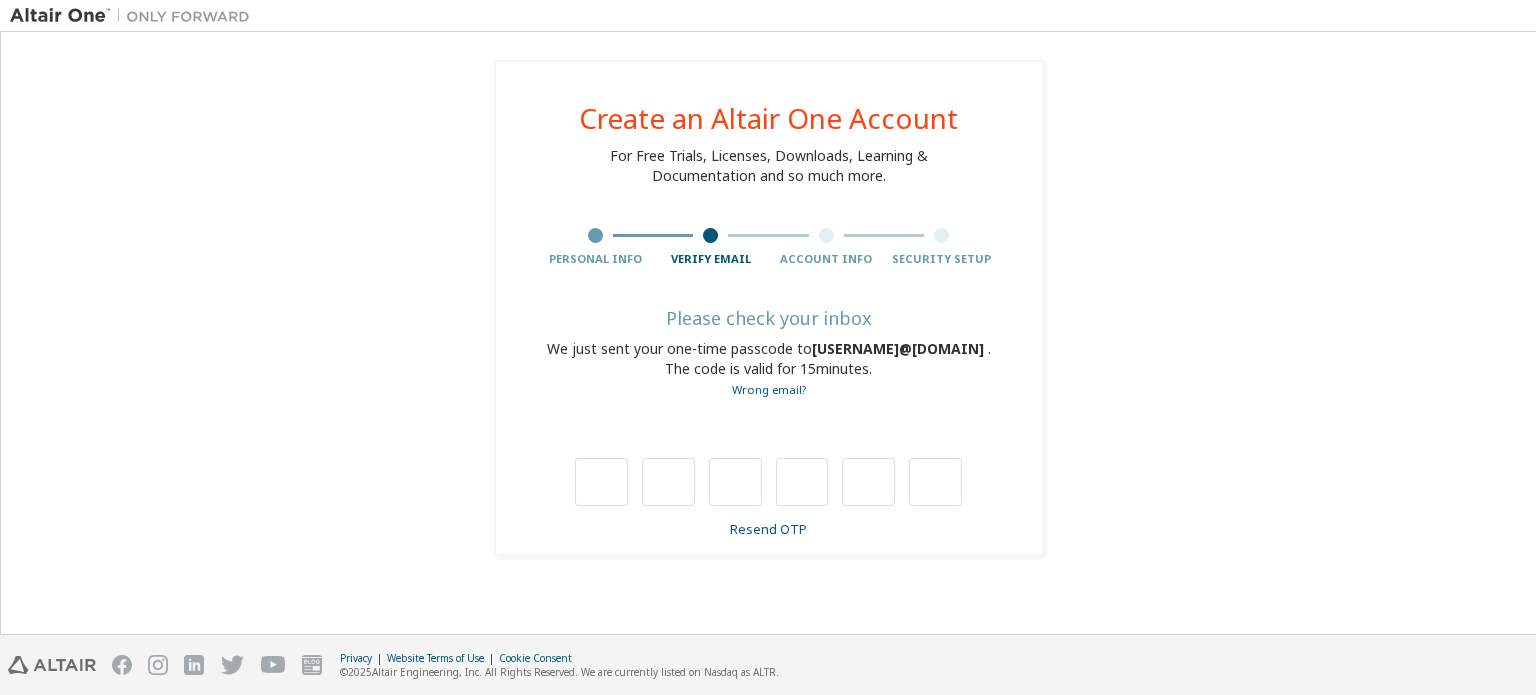 type on "*" 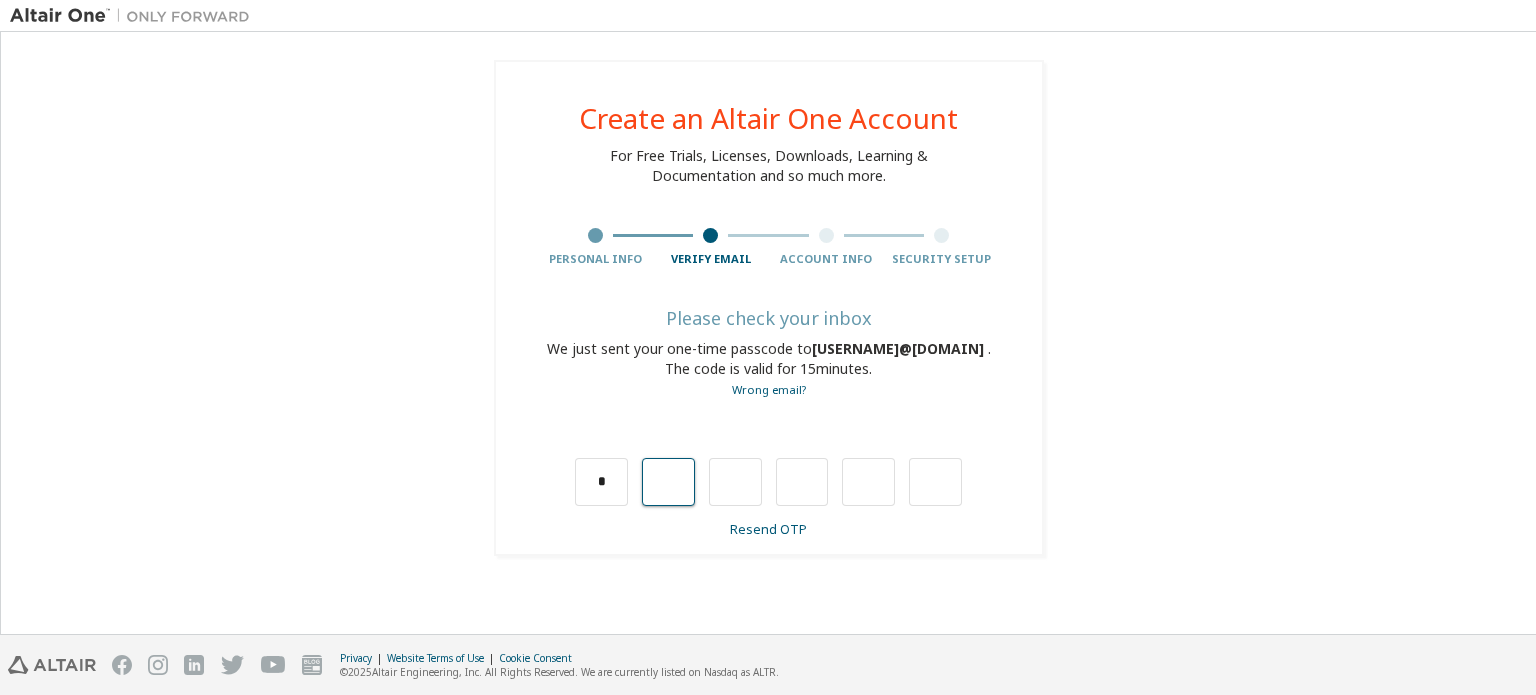 type on "*" 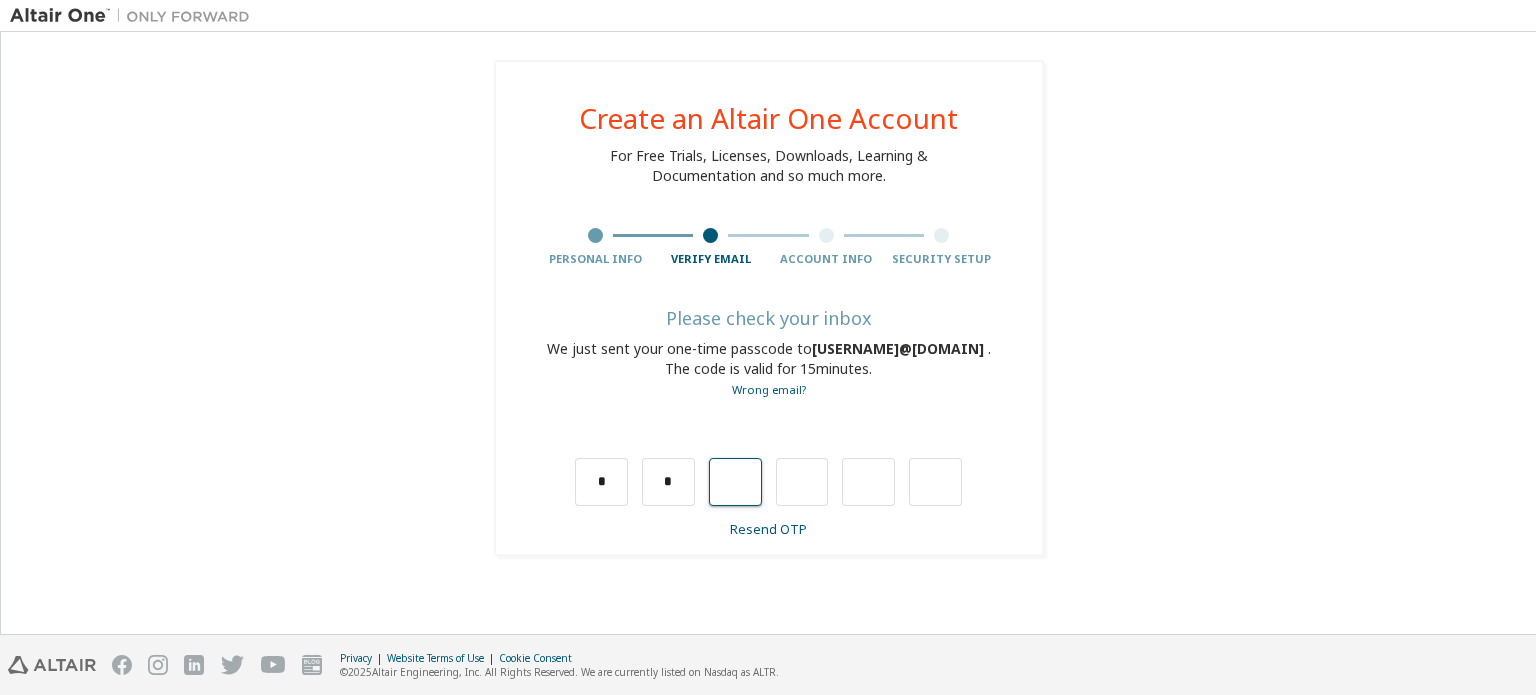 type on "*" 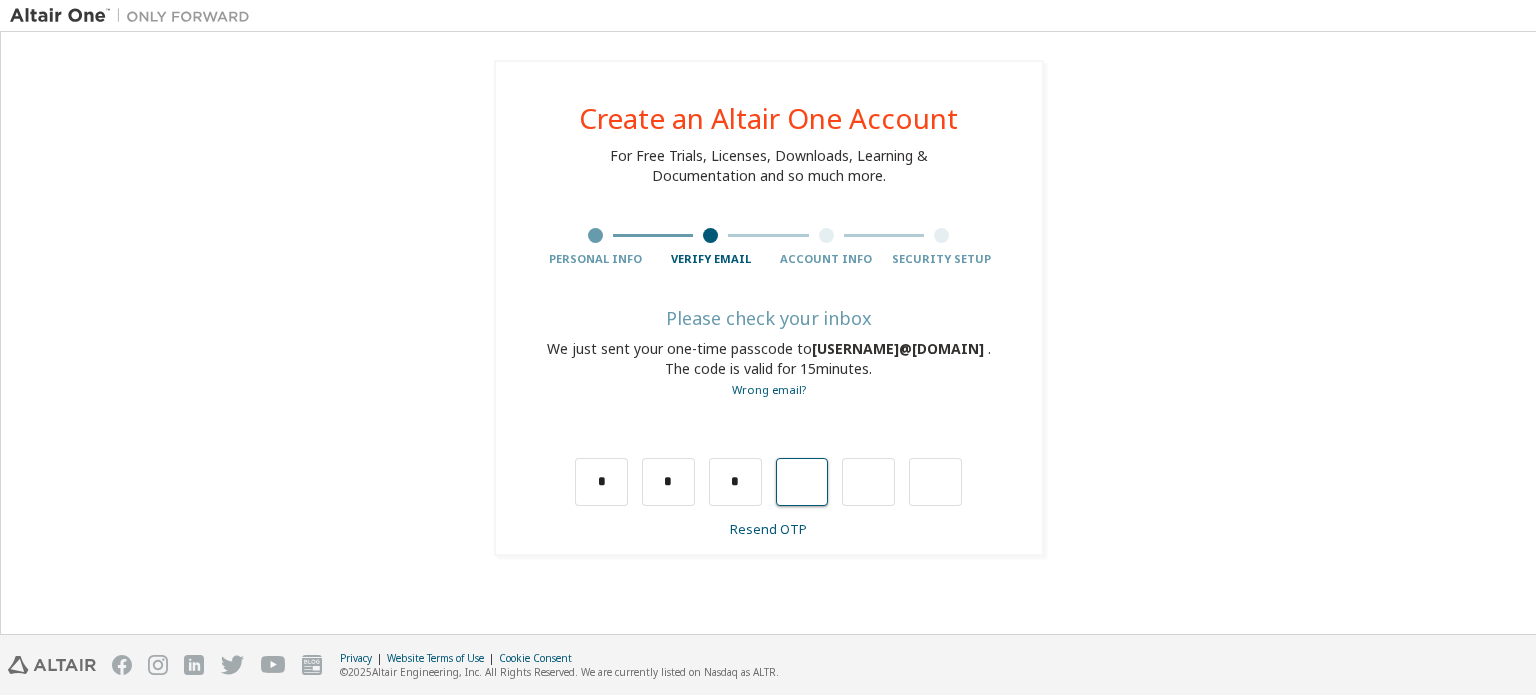 type on "*" 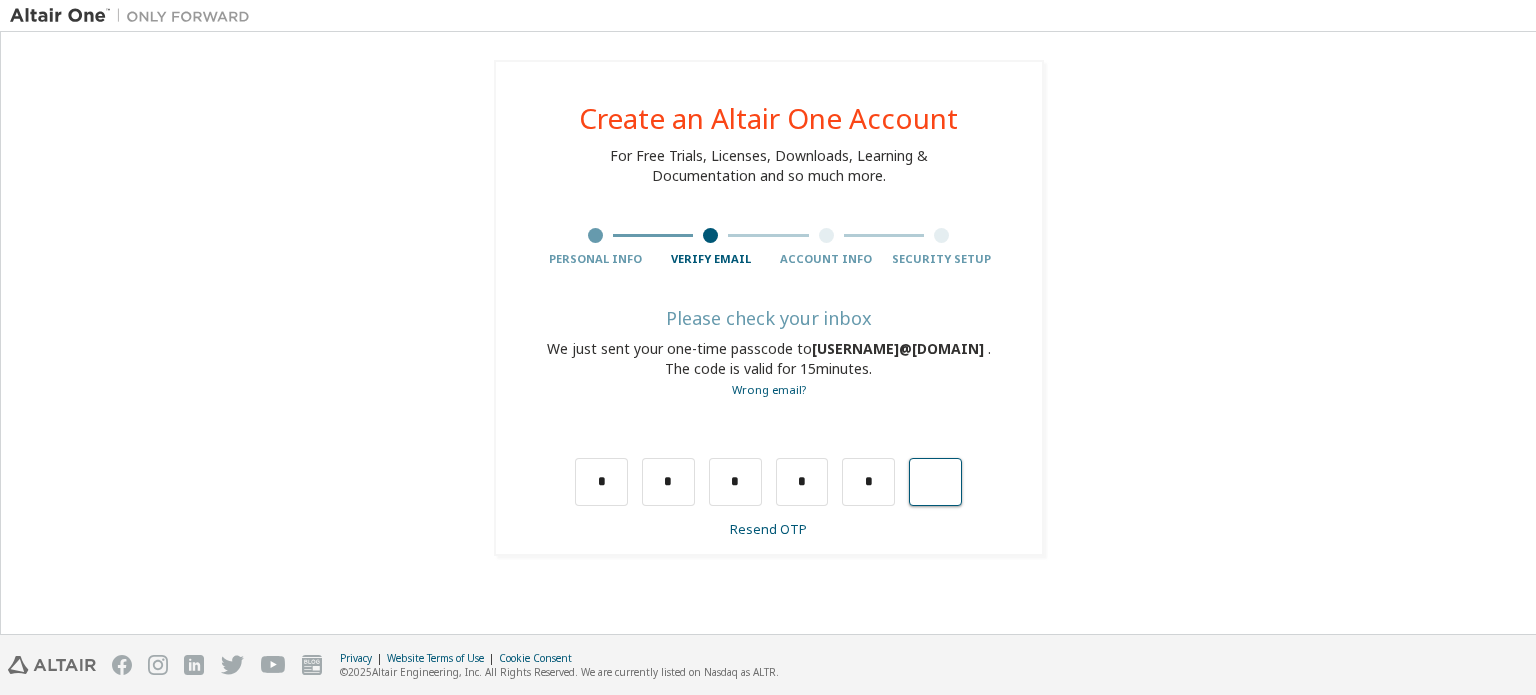 type on "*" 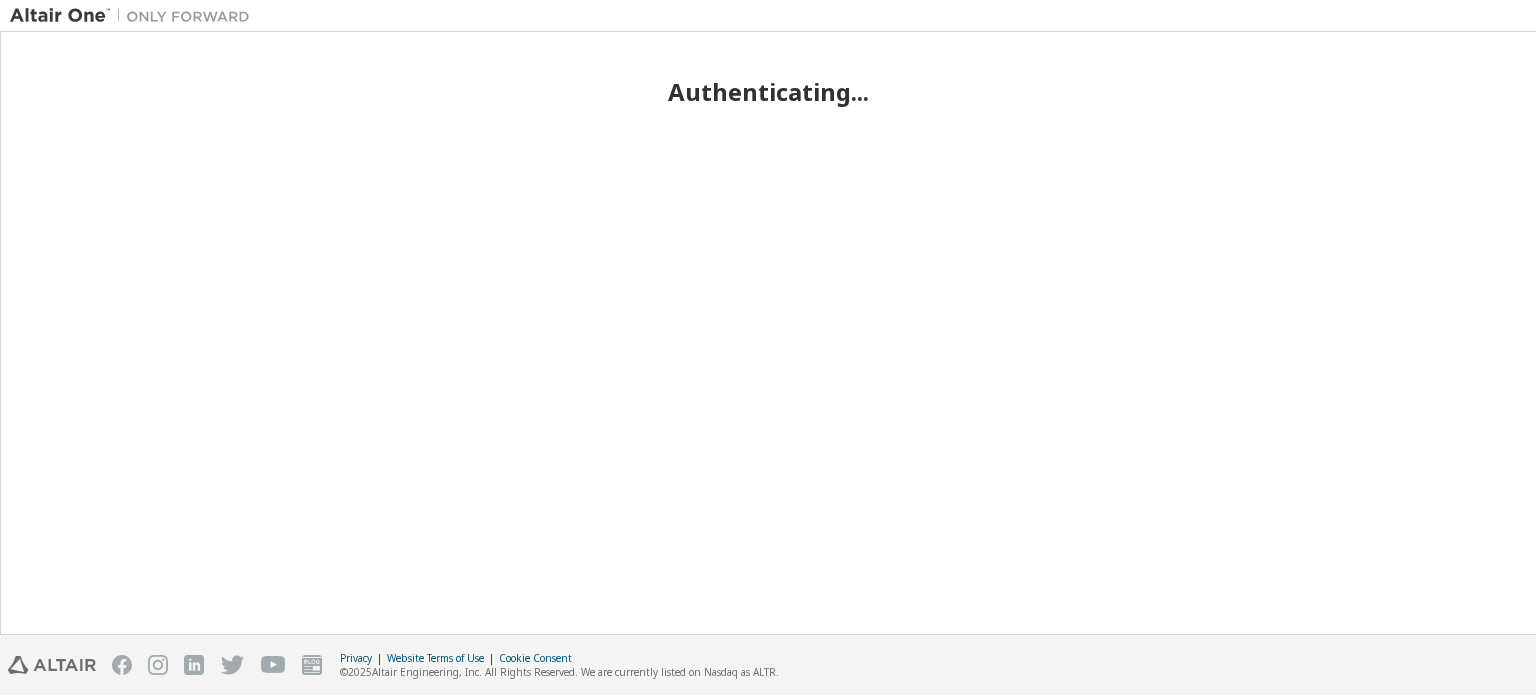 scroll, scrollTop: 0, scrollLeft: 0, axis: both 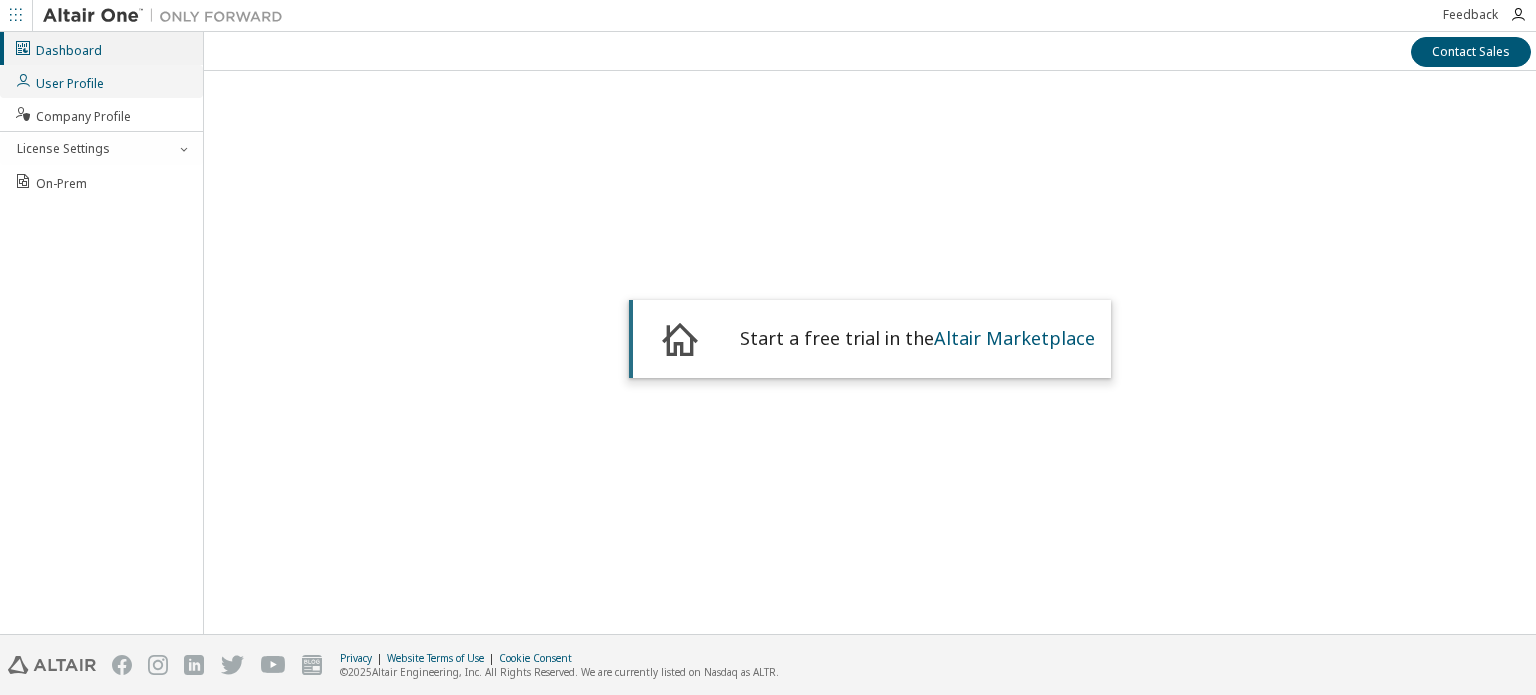 click on "User Profile" at bounding box center [101, 81] 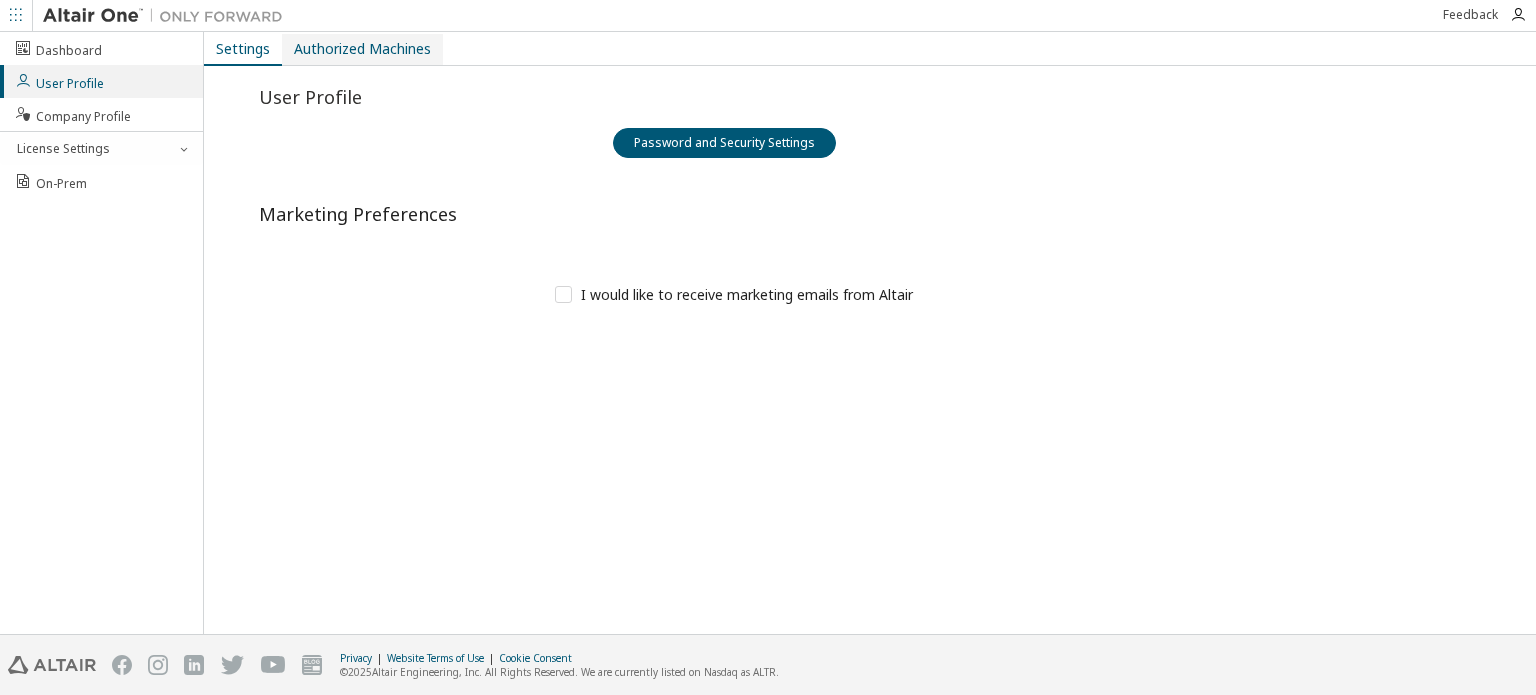 click on "Authorized Machines" at bounding box center (362, 49) 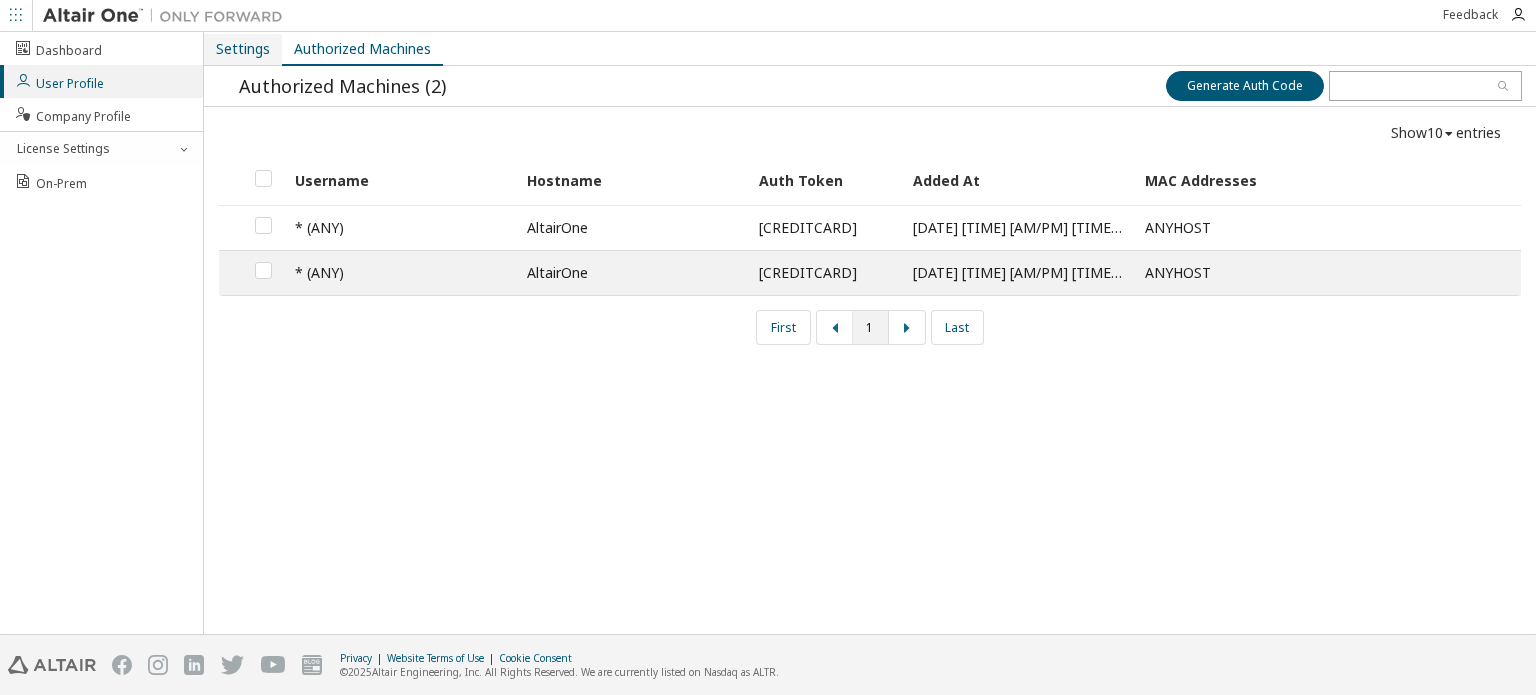 click on "Settings" at bounding box center (243, 49) 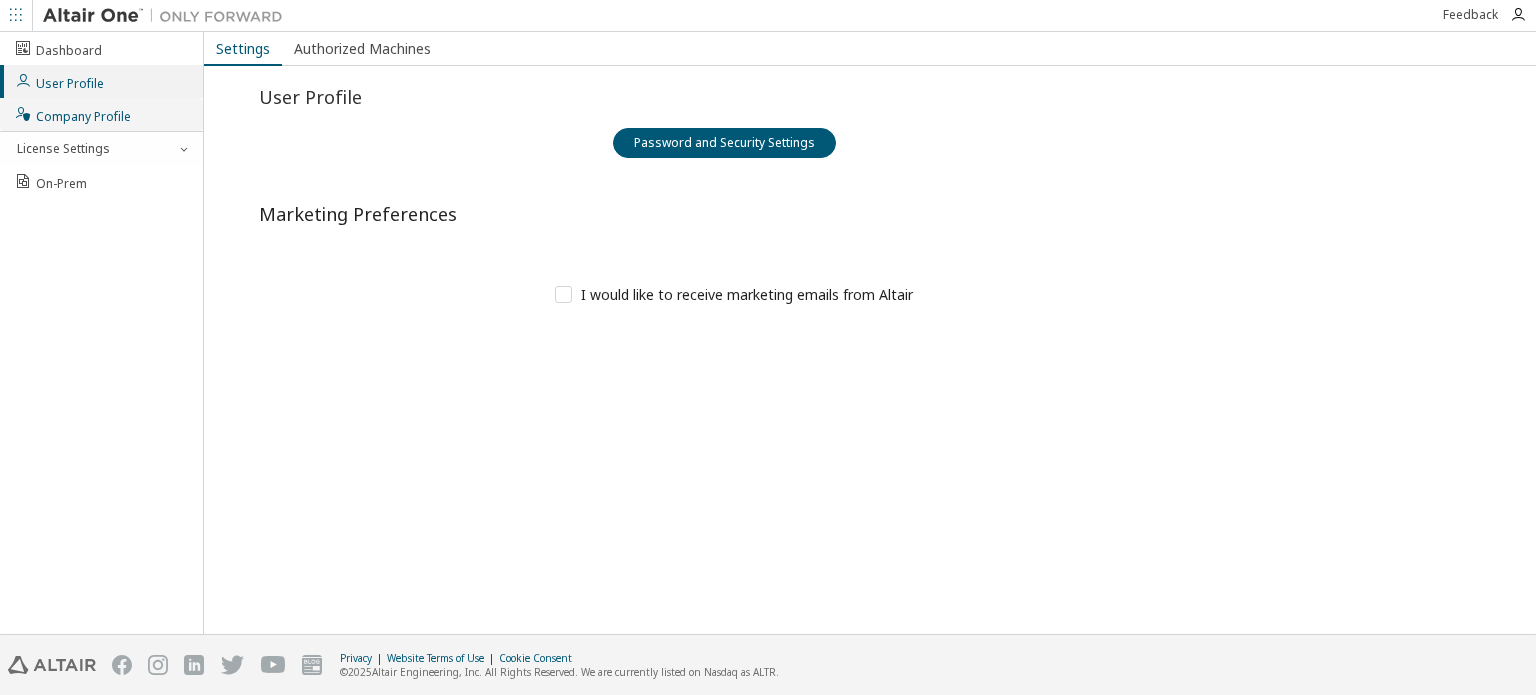 click on "Company Profile" at bounding box center (101, 114) 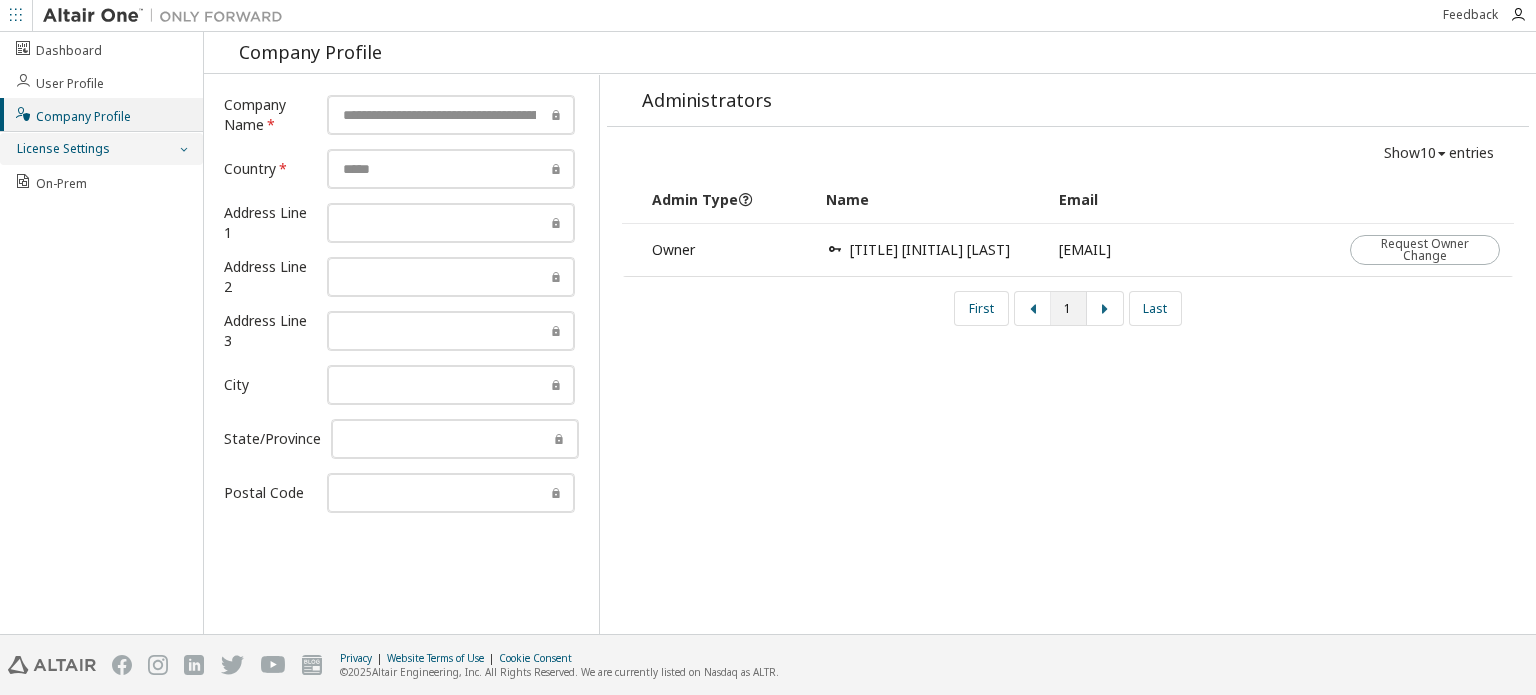 click on "License Settings" at bounding box center [101, 149] 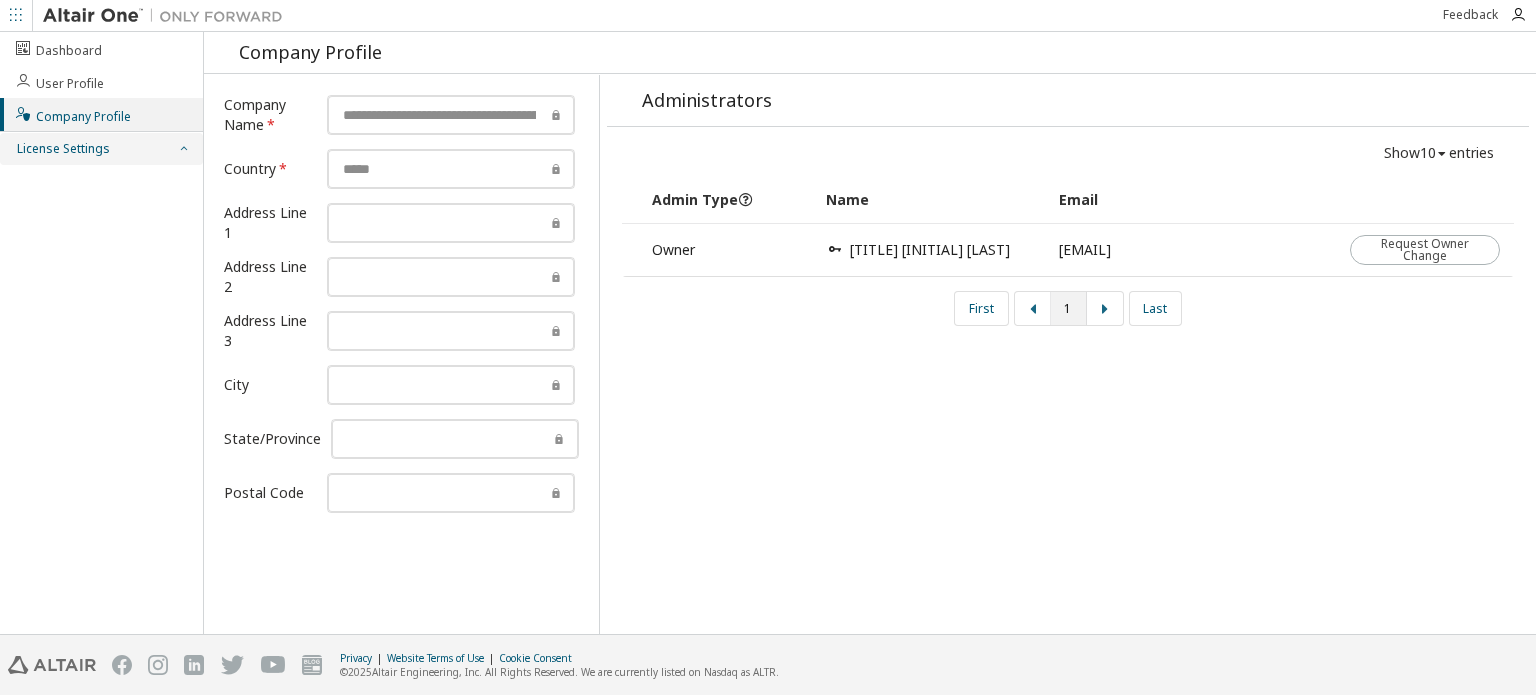 click on "License Settings" at bounding box center [101, 149] 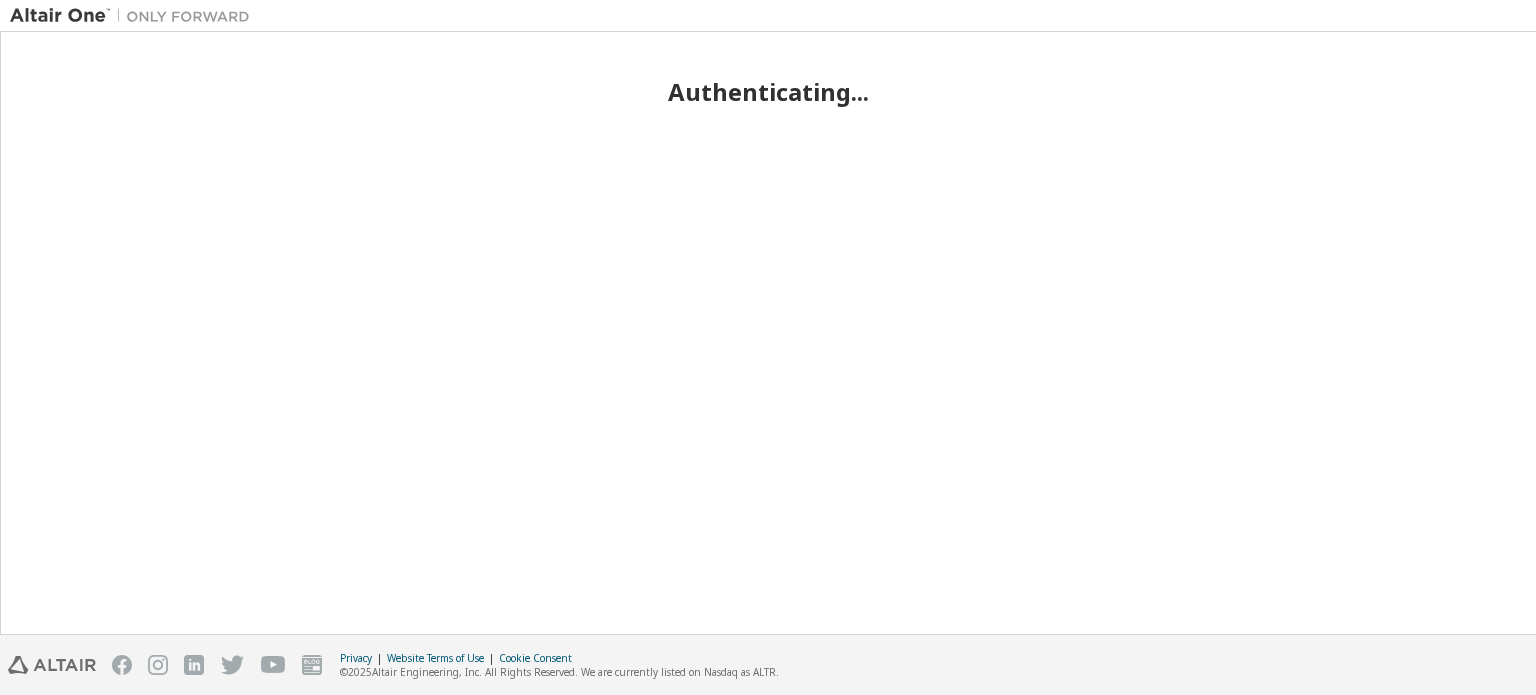 scroll, scrollTop: 0, scrollLeft: 0, axis: both 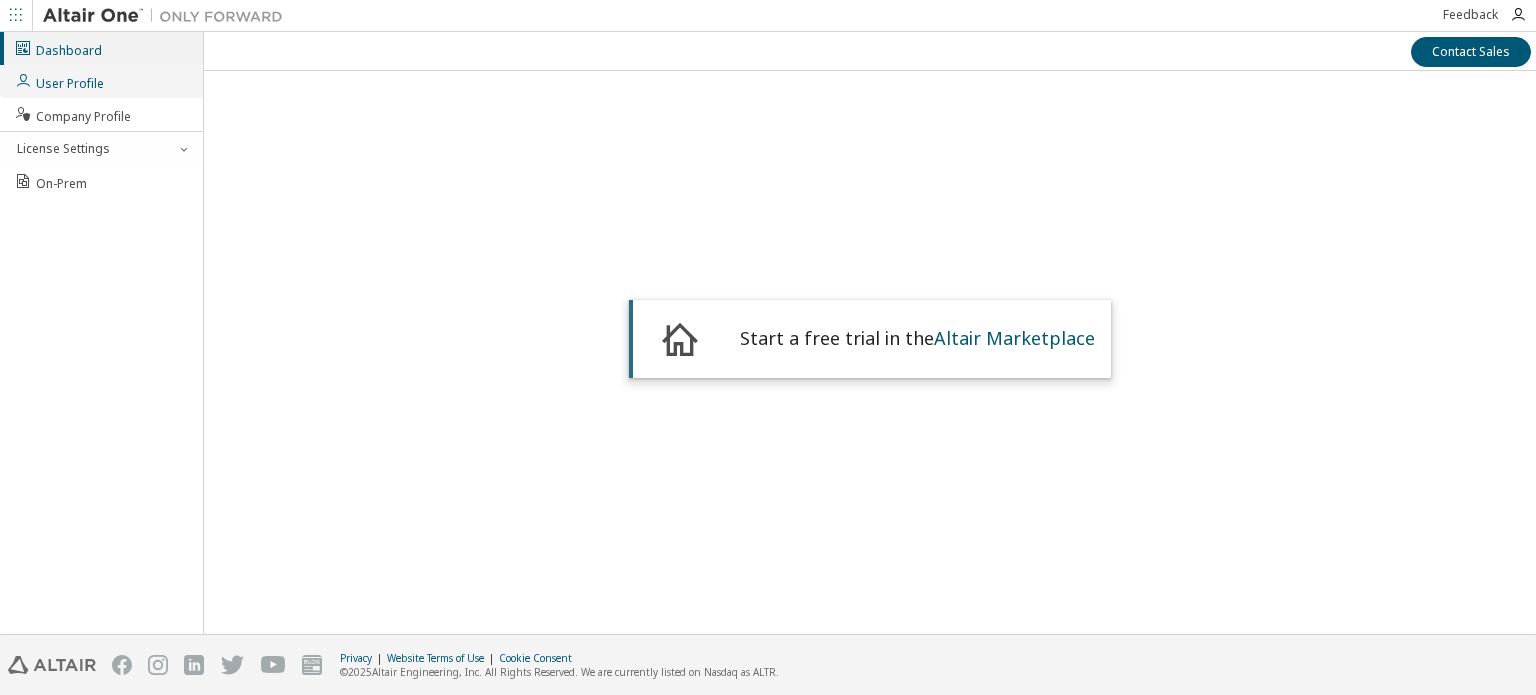 click on "User Profile" at bounding box center [59, 81] 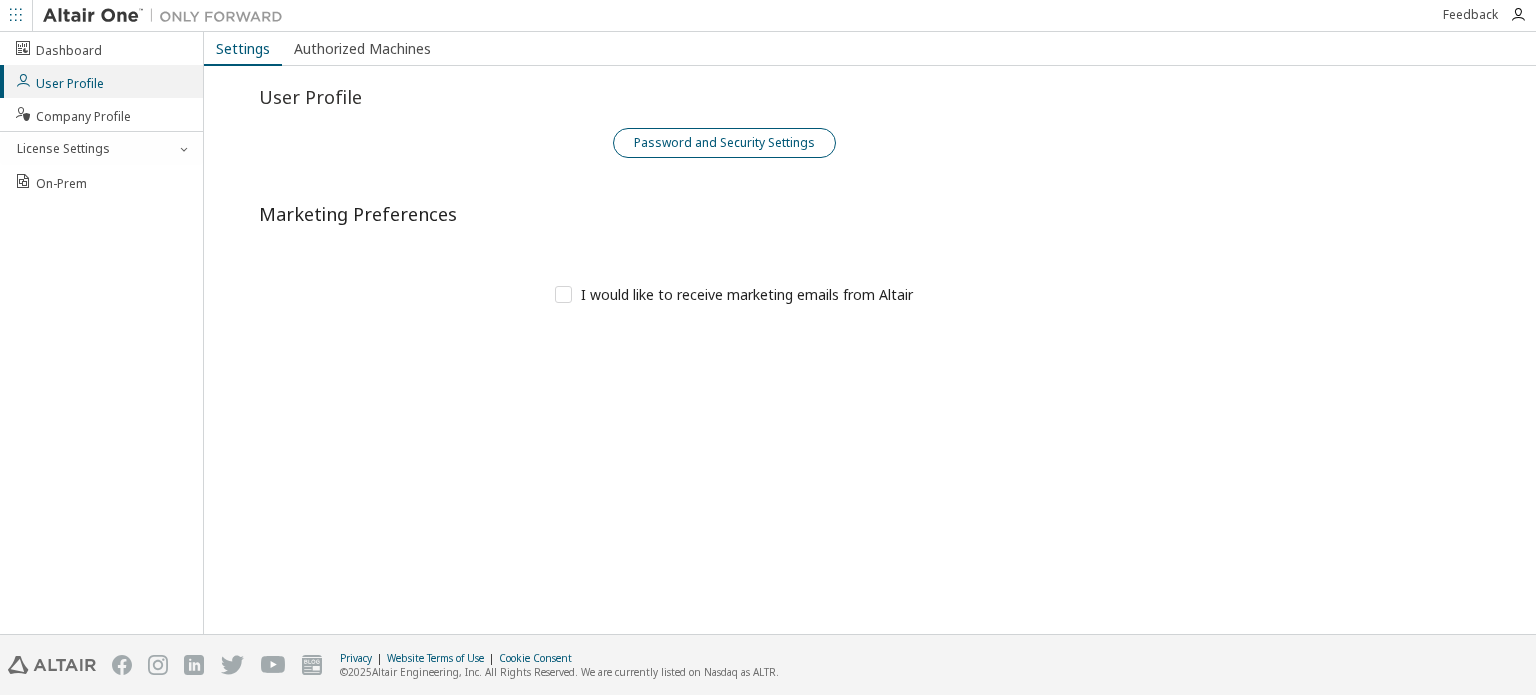 click on "Password and Security Settings" at bounding box center (724, 143) 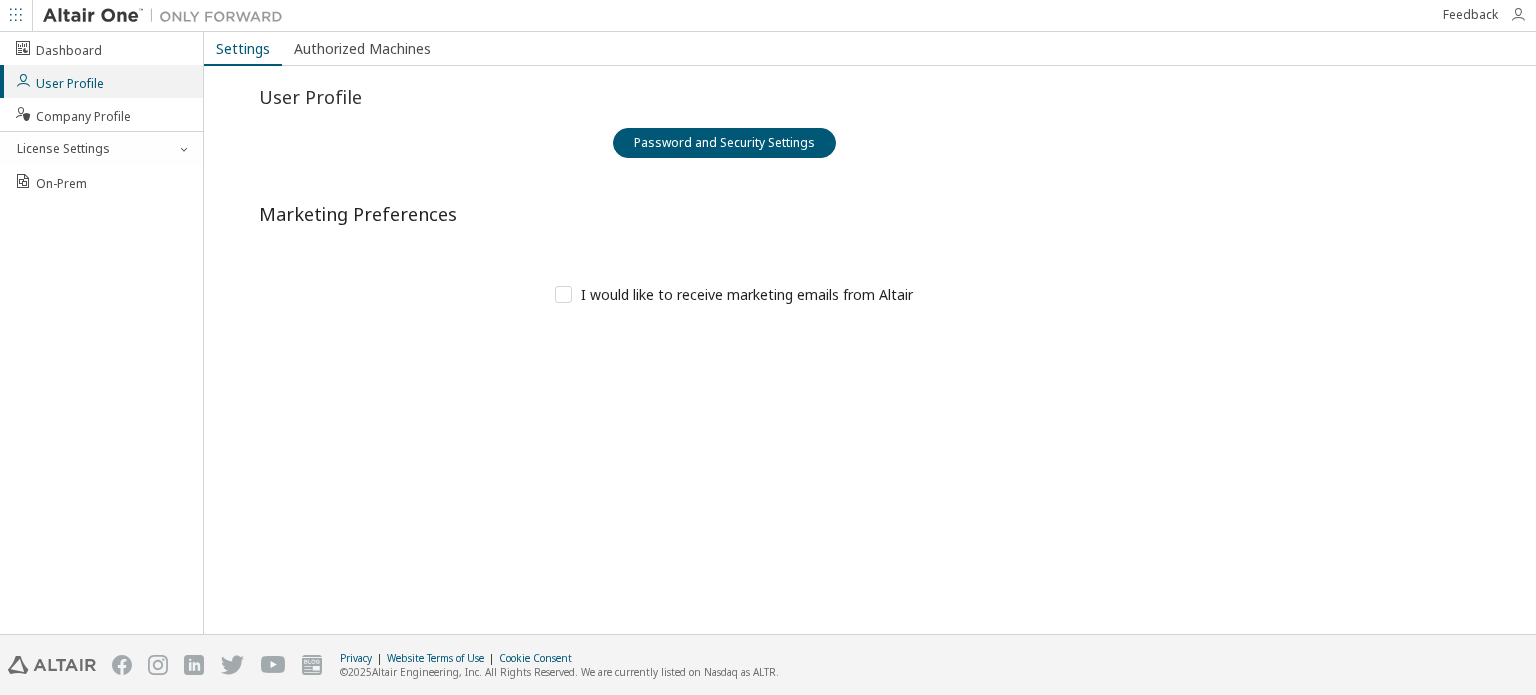 click at bounding box center (1518, 15) 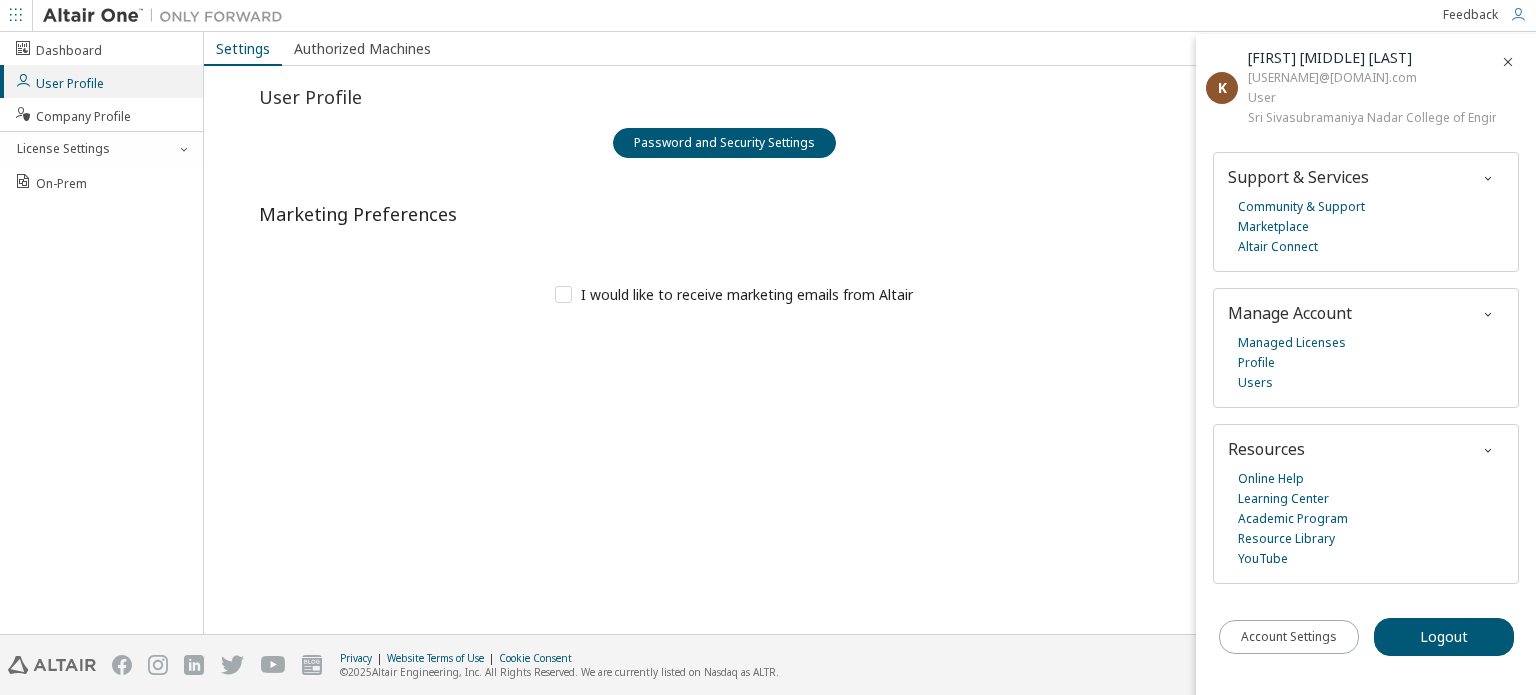 click on "[FIRST] [MIDDLE] [LAST]" at bounding box center [1372, 58] 